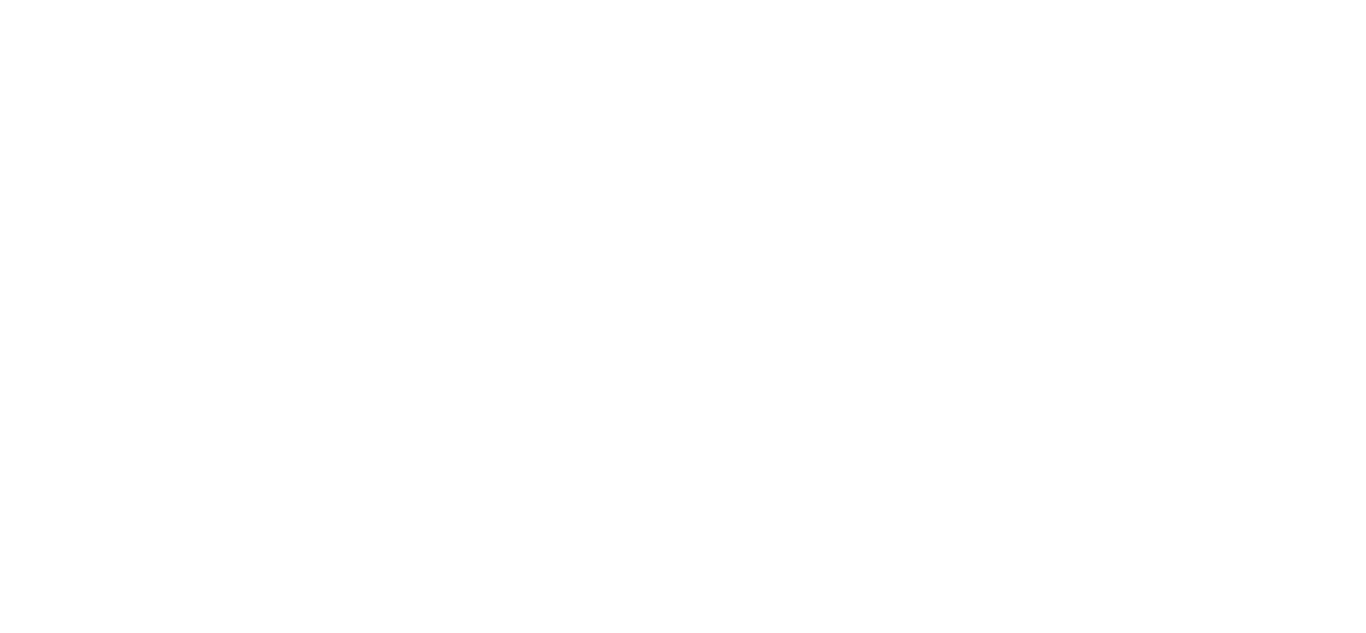 scroll, scrollTop: 0, scrollLeft: 0, axis: both 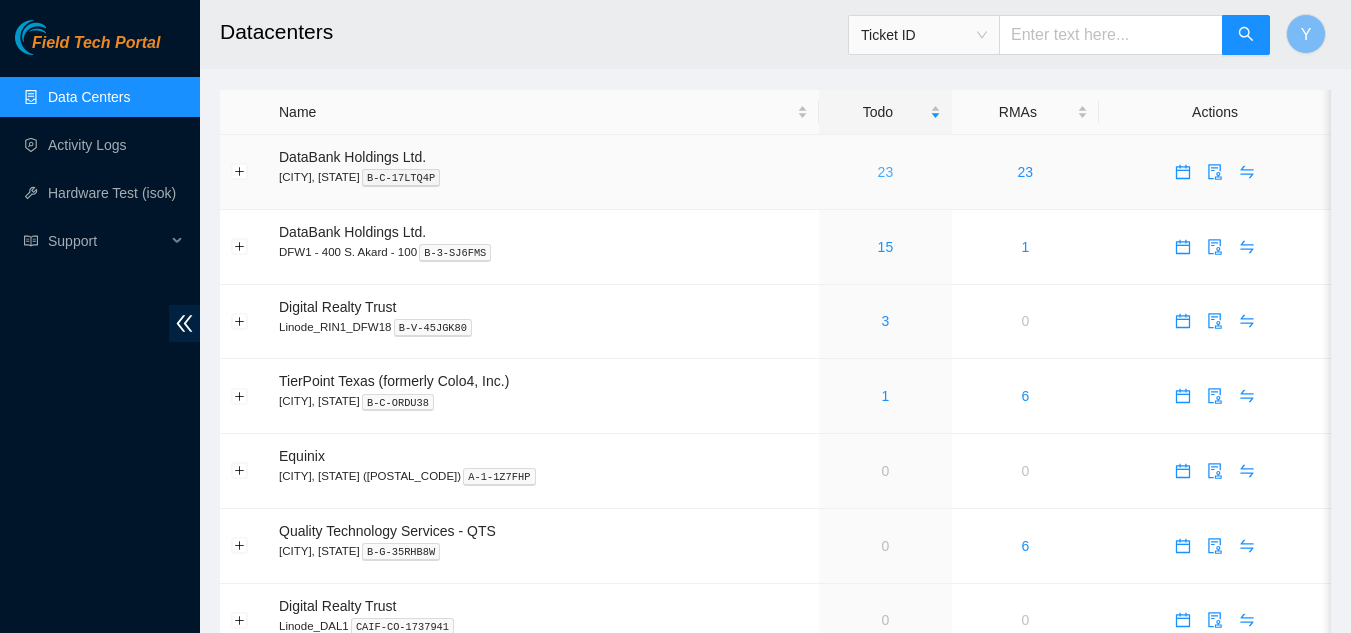 click on "23" at bounding box center [886, 172] 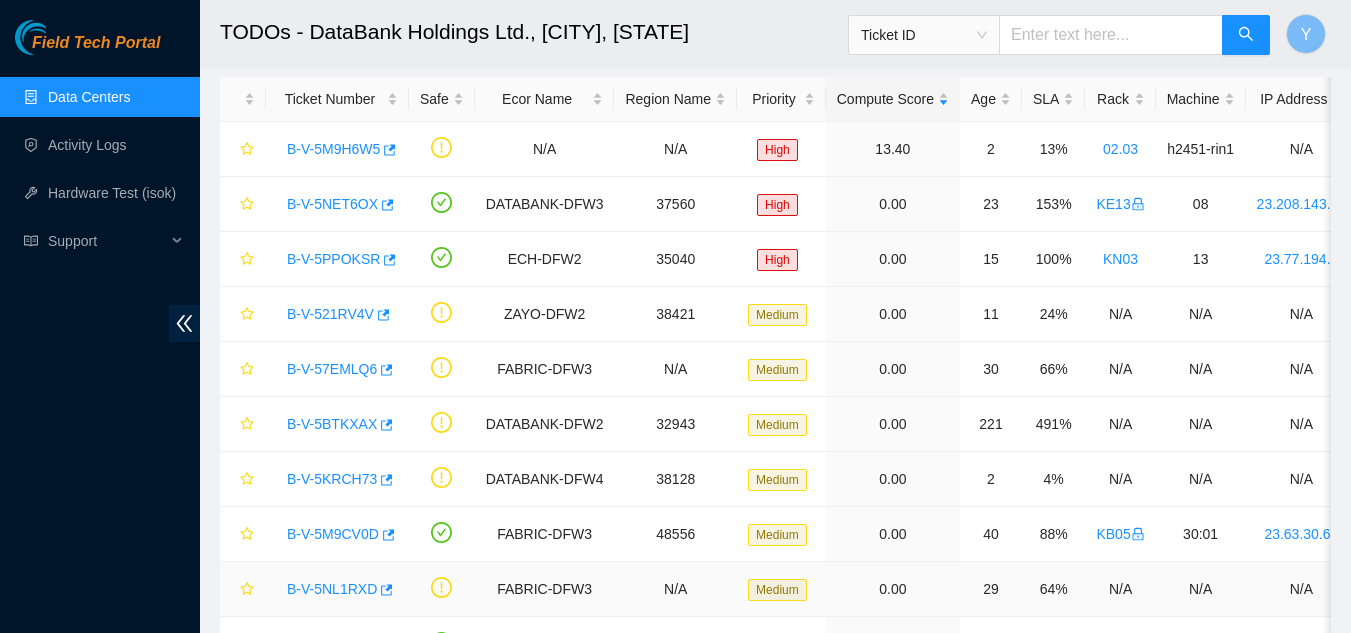 scroll, scrollTop: 0, scrollLeft: 0, axis: both 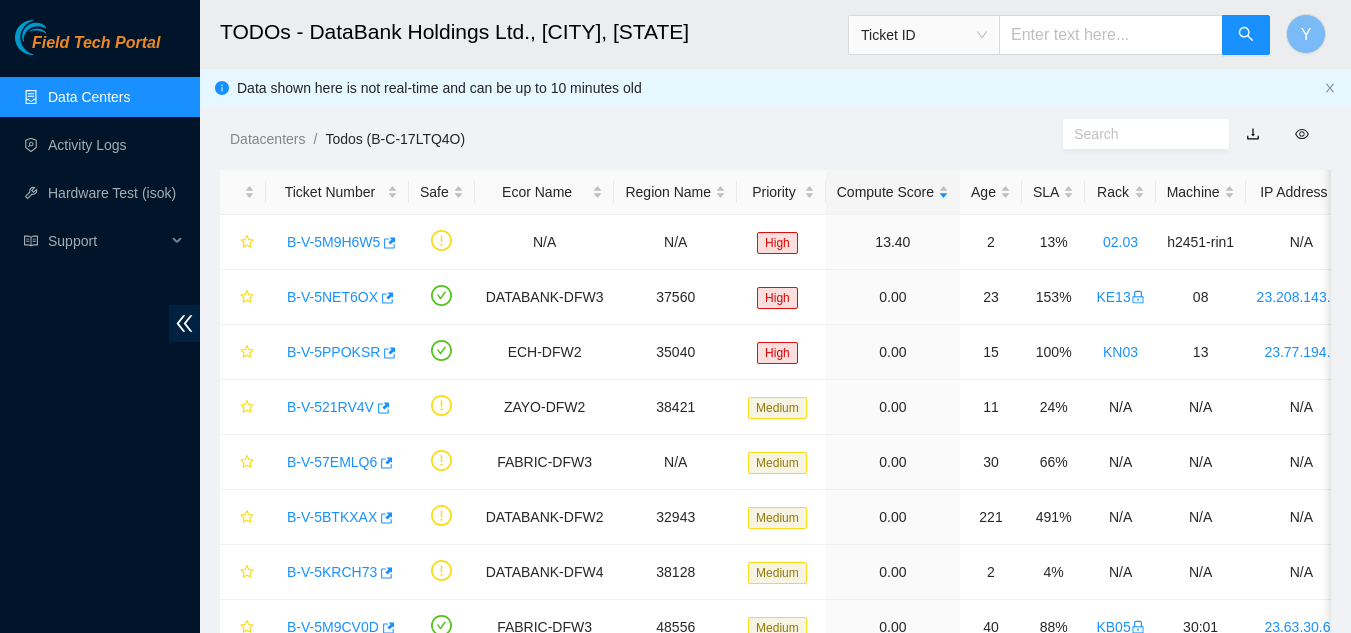 click on "Data Centers" at bounding box center [89, 97] 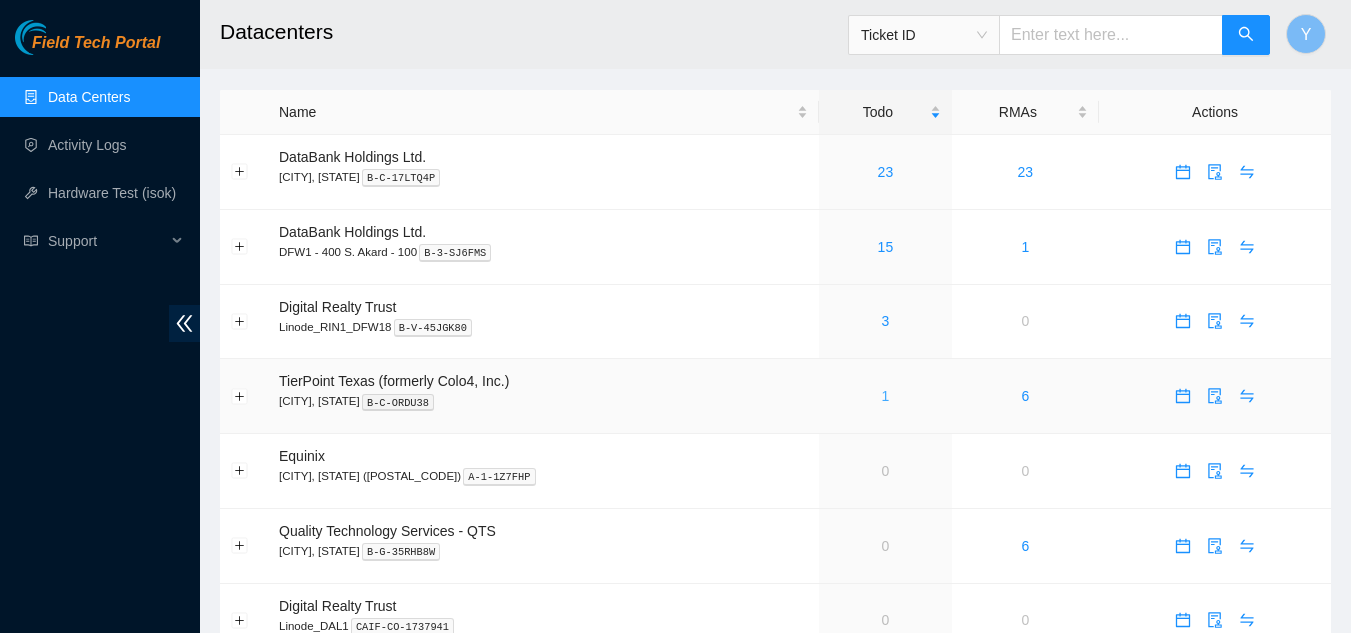 click on "1" at bounding box center [885, 396] 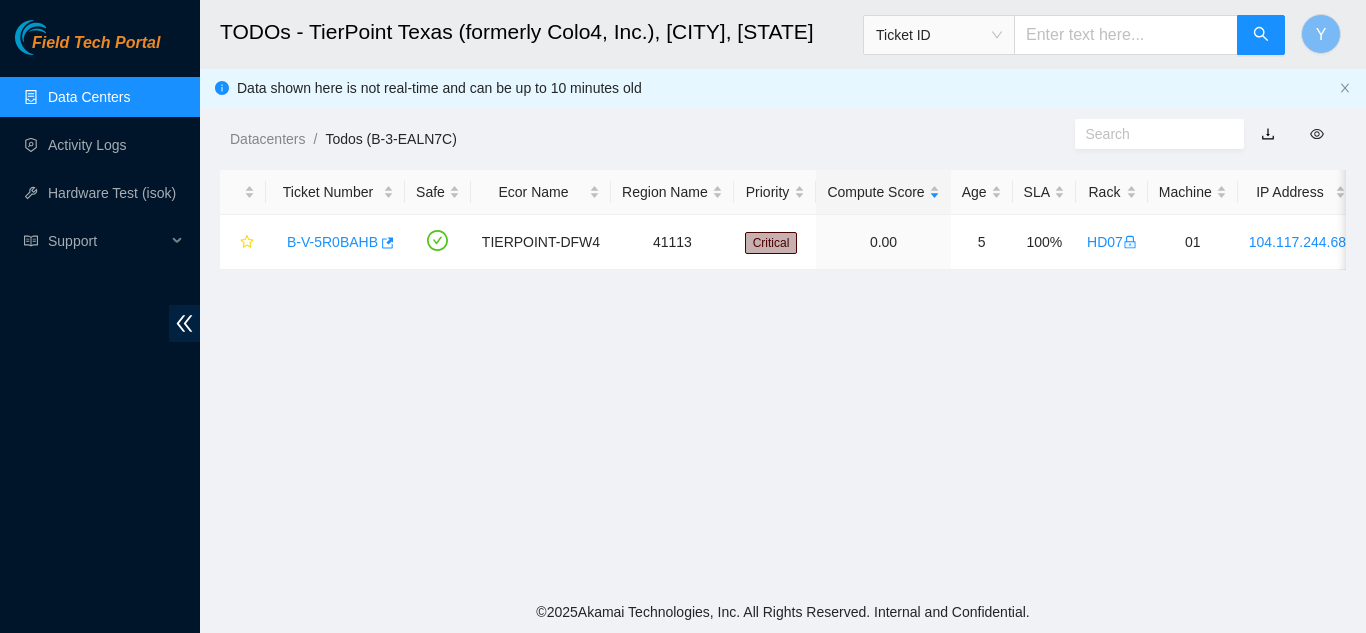 click on "Data Centers" at bounding box center (89, 97) 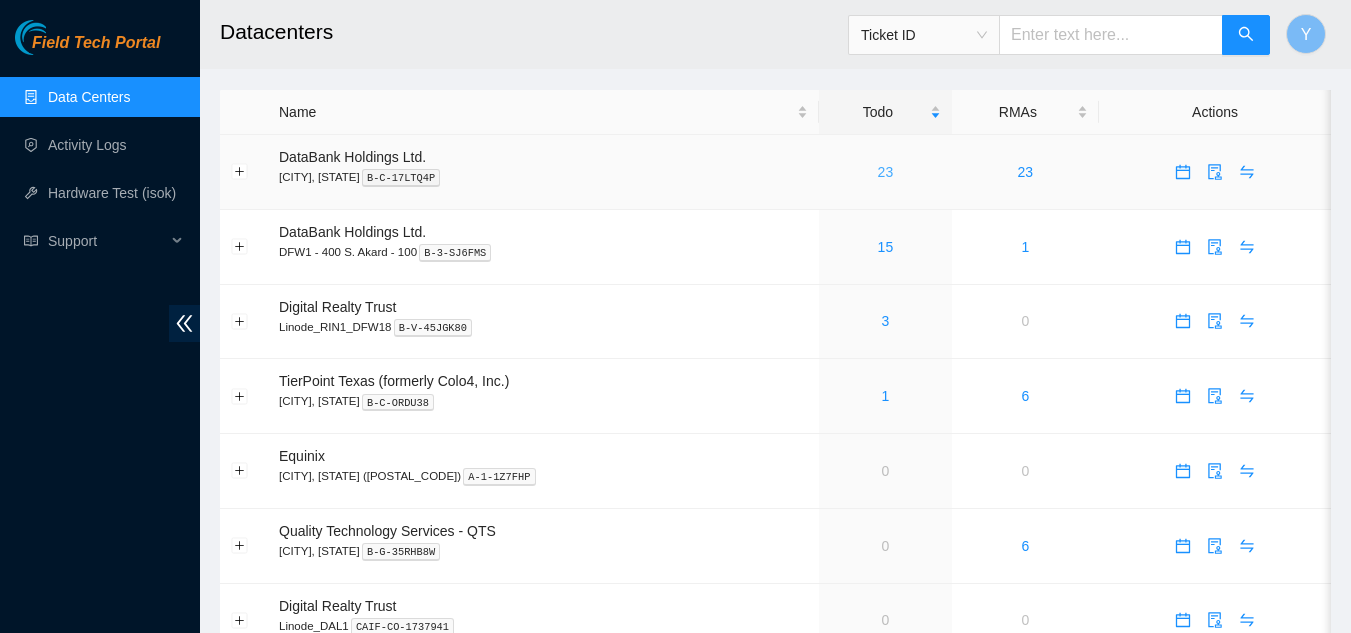 click on "23" at bounding box center [886, 172] 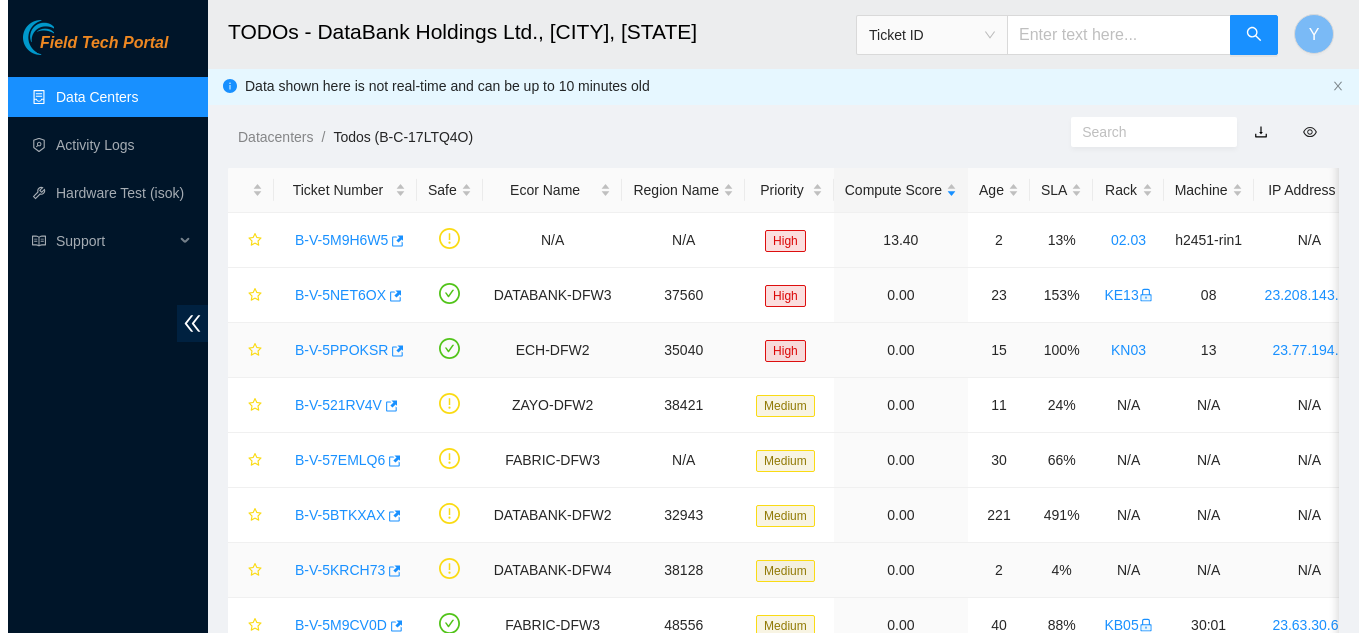 scroll, scrollTop: 0, scrollLeft: 0, axis: both 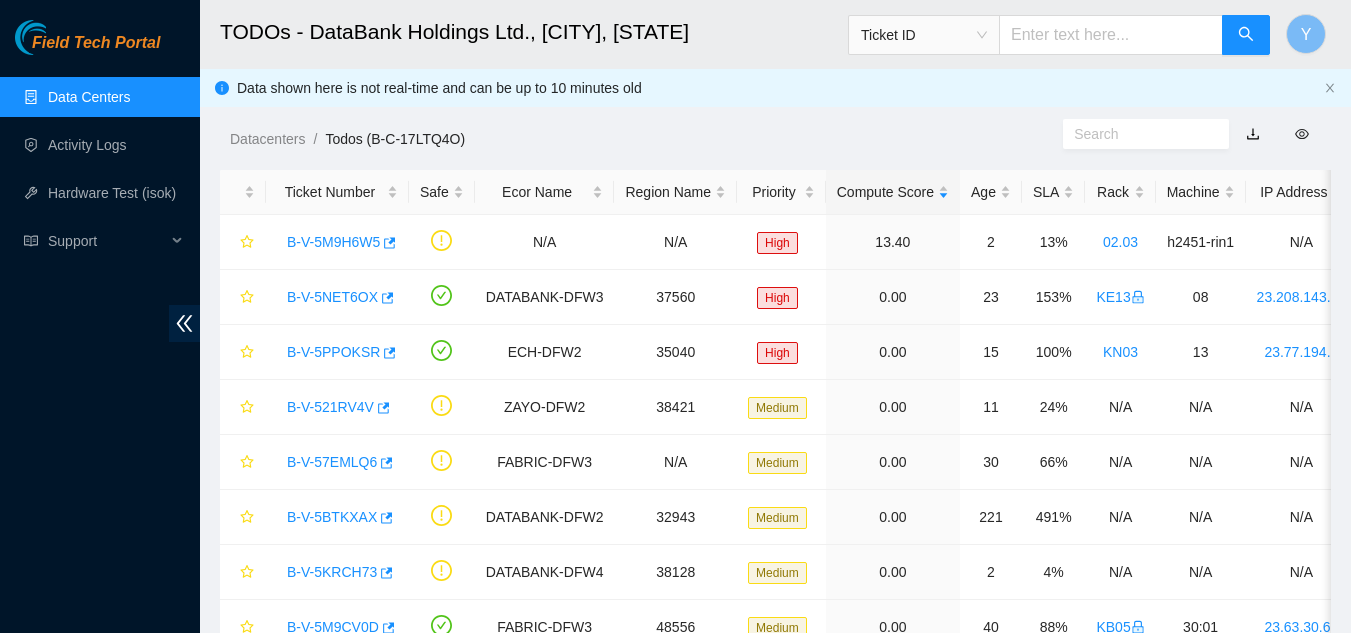 click on "Data Centers" at bounding box center [89, 97] 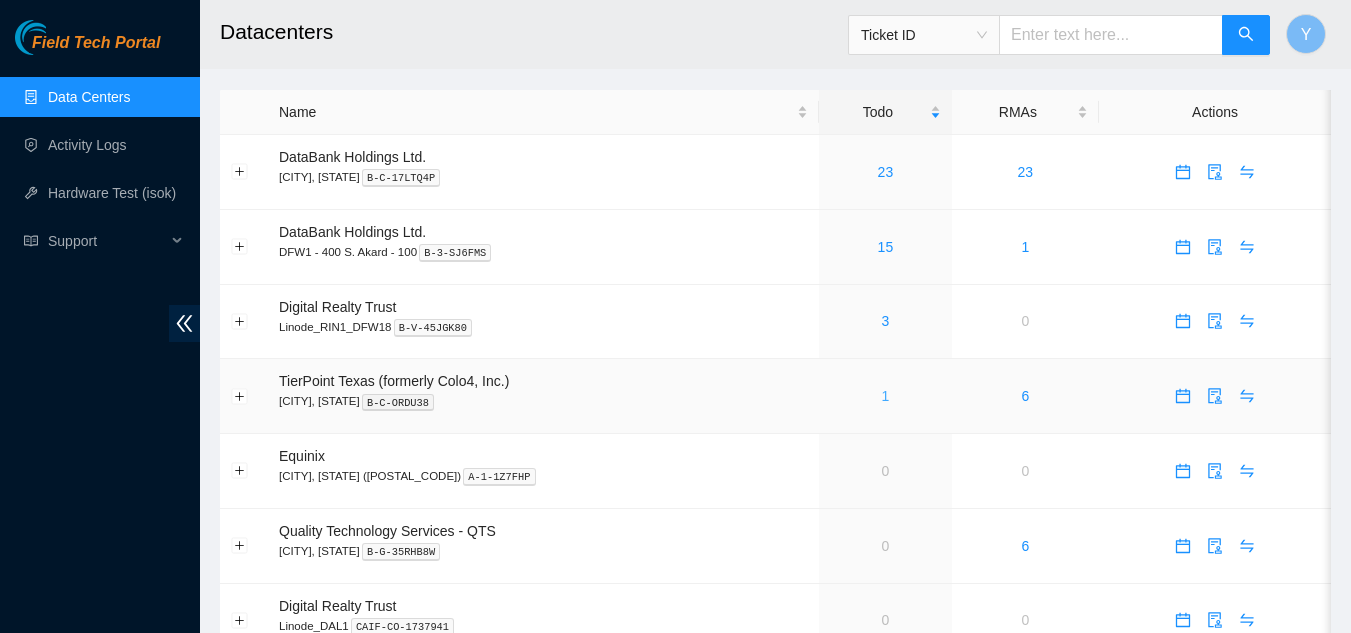 click on "1" at bounding box center (885, 396) 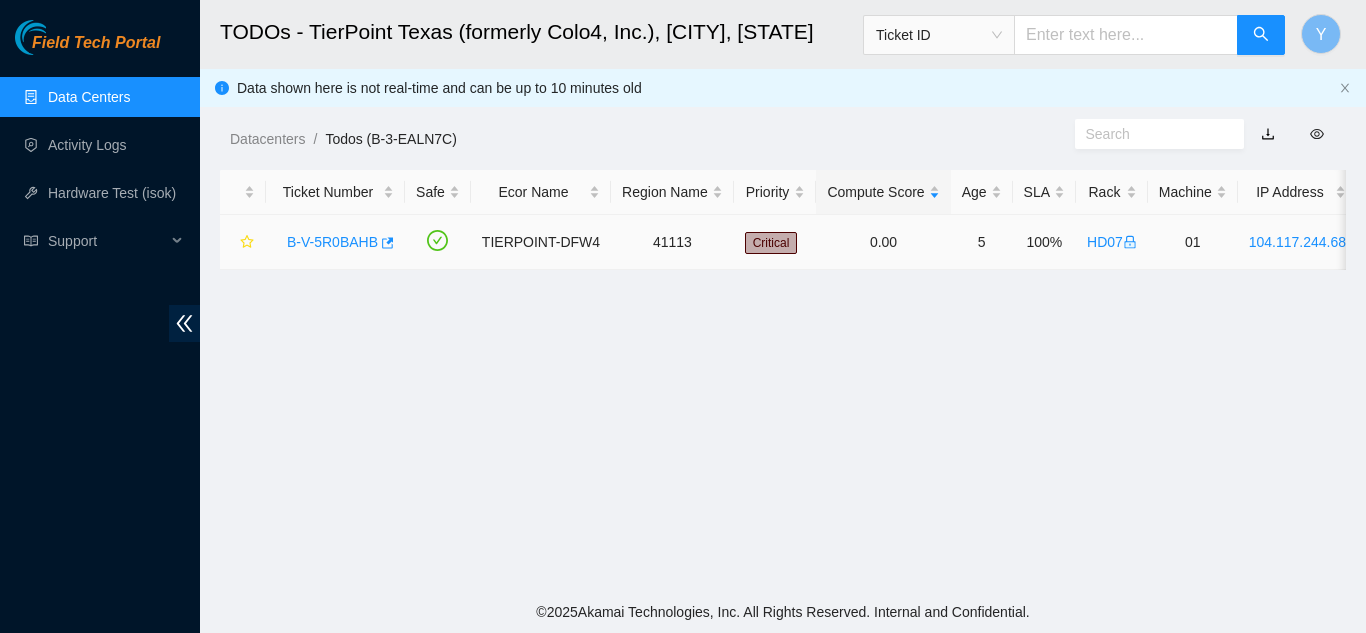 click on "B-V-5R0BAHB" at bounding box center (332, 242) 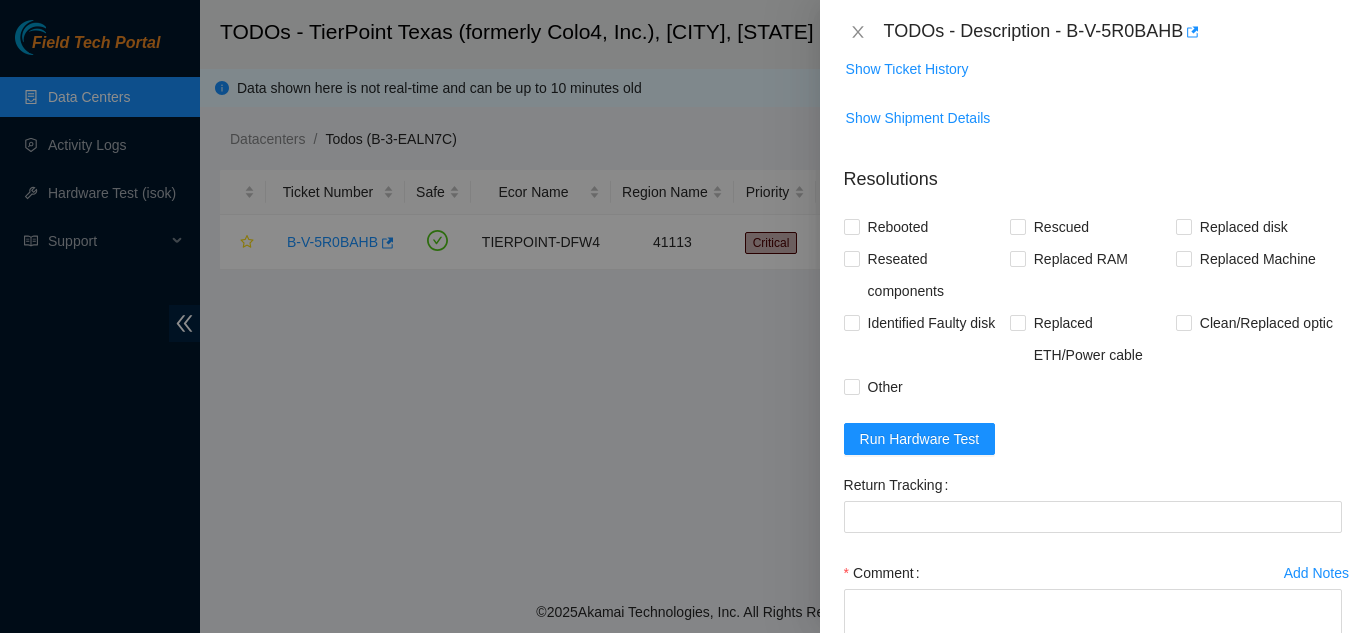 scroll, scrollTop: 1500, scrollLeft: 0, axis: vertical 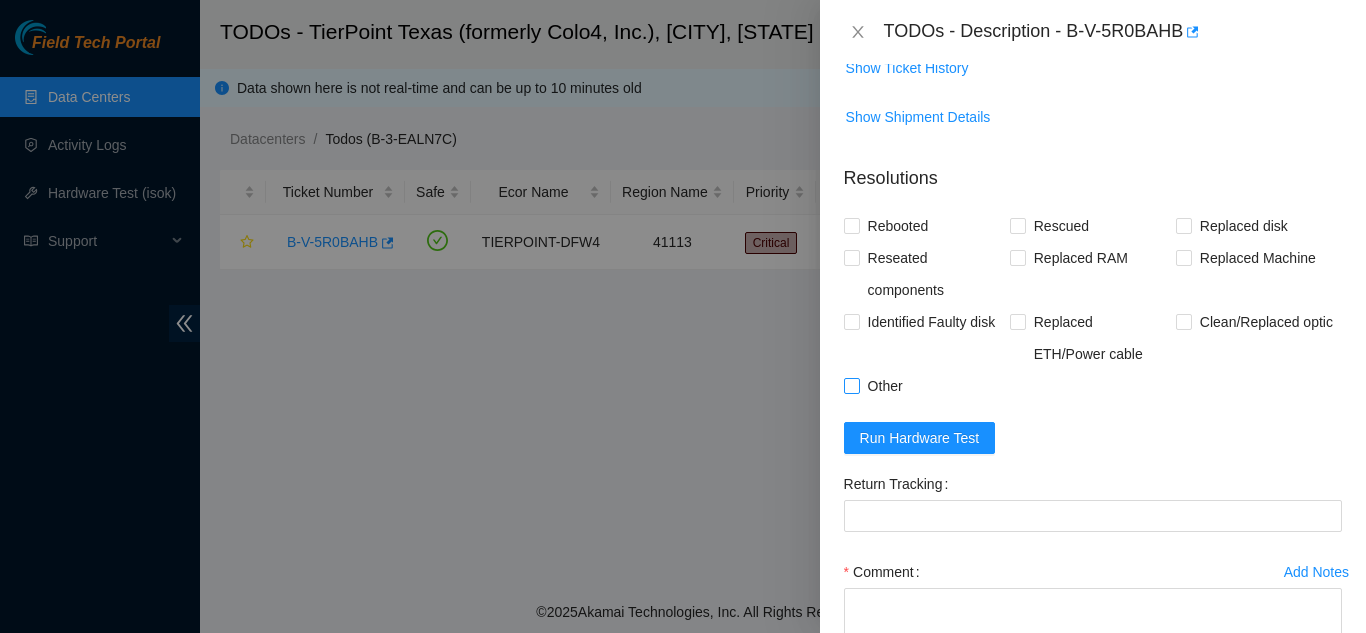 click on "Other" at bounding box center (851, 385) 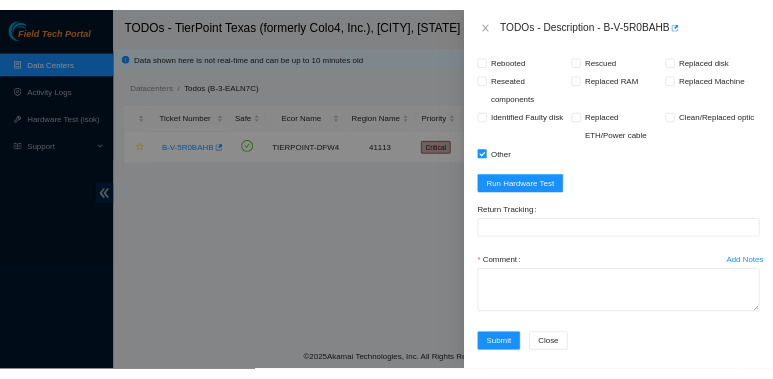 scroll, scrollTop: 1647, scrollLeft: 0, axis: vertical 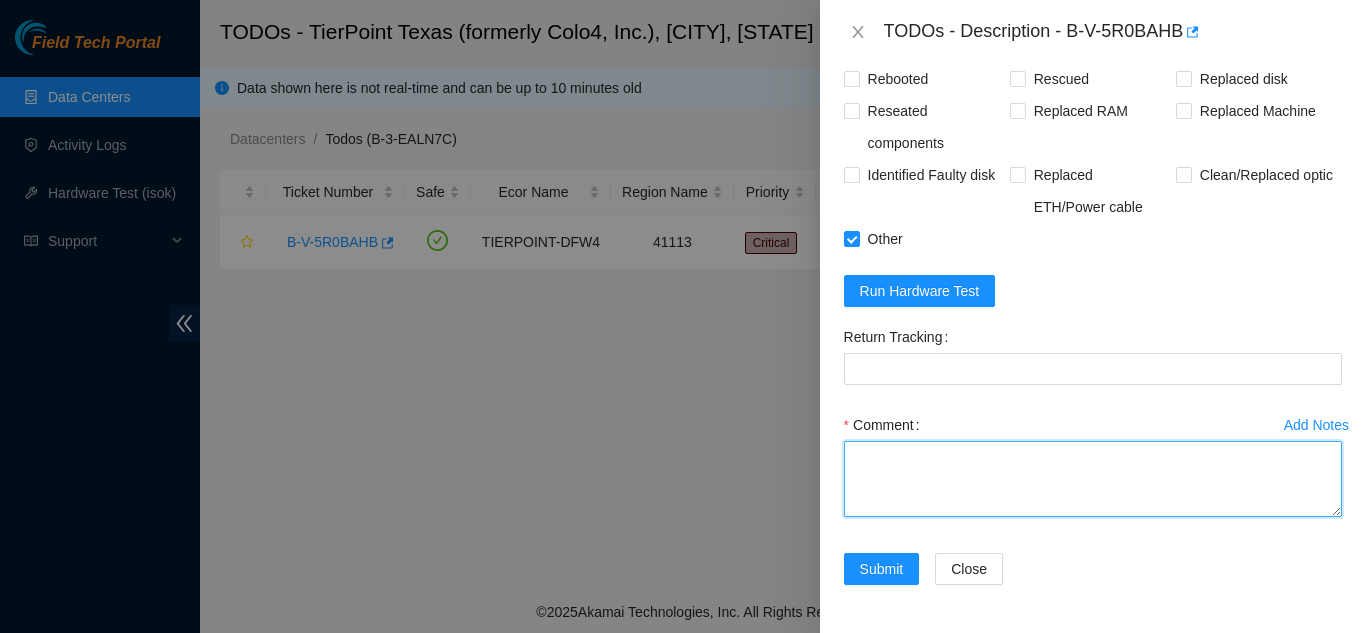click on "Comment" at bounding box center [1093, 479] 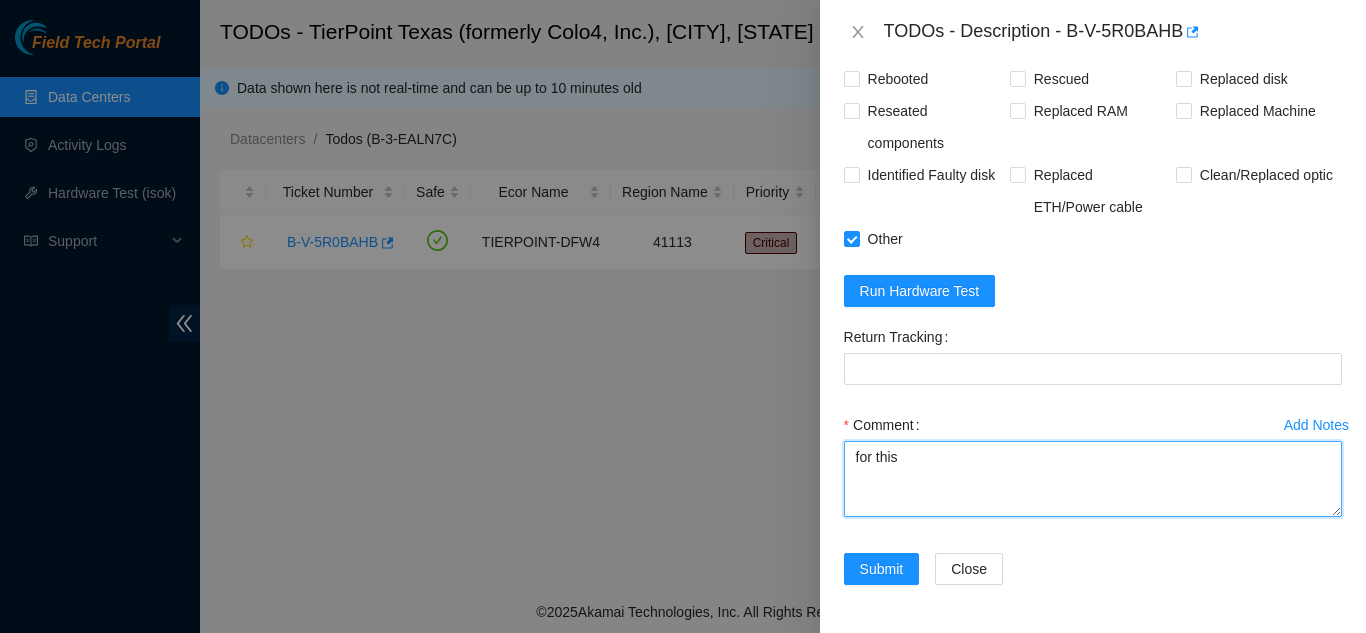 type on "for this" 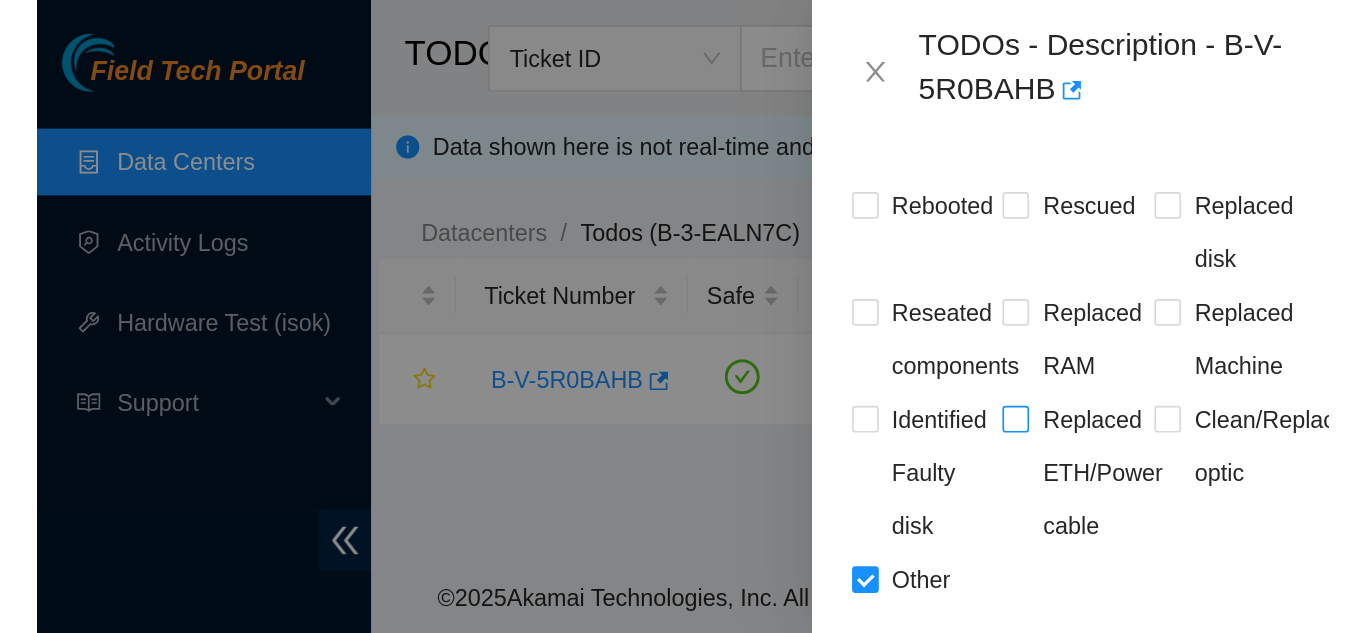 scroll, scrollTop: 1647, scrollLeft: 0, axis: vertical 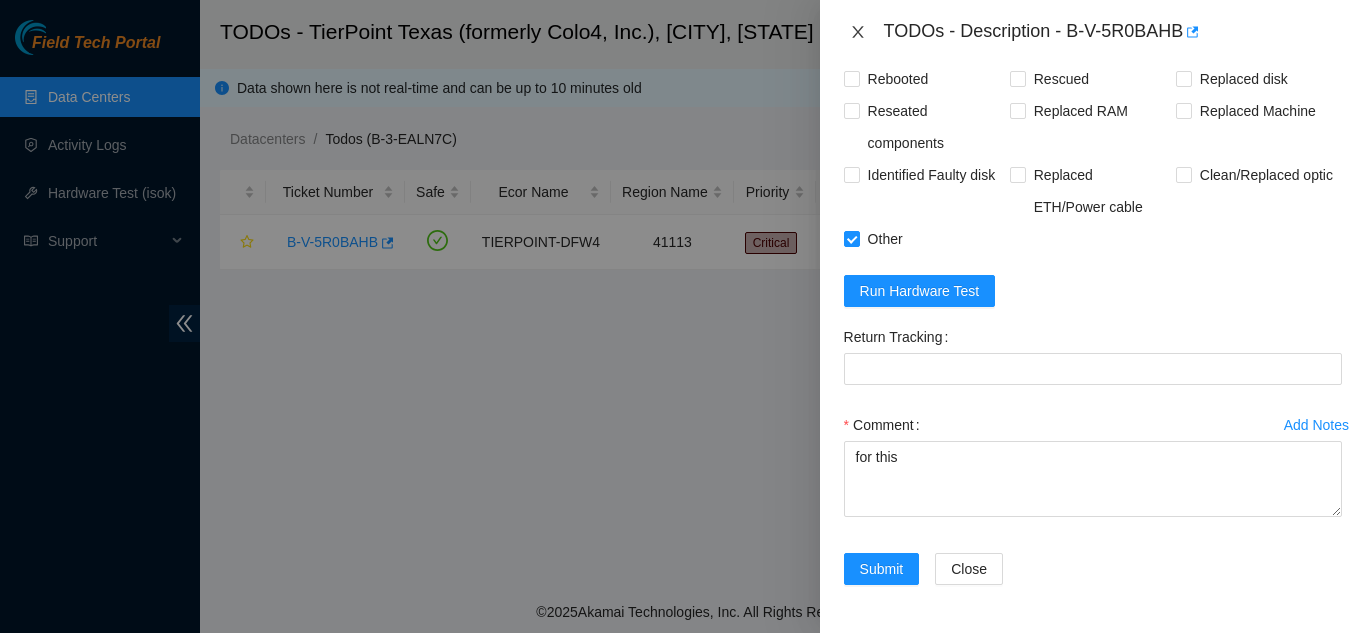 click 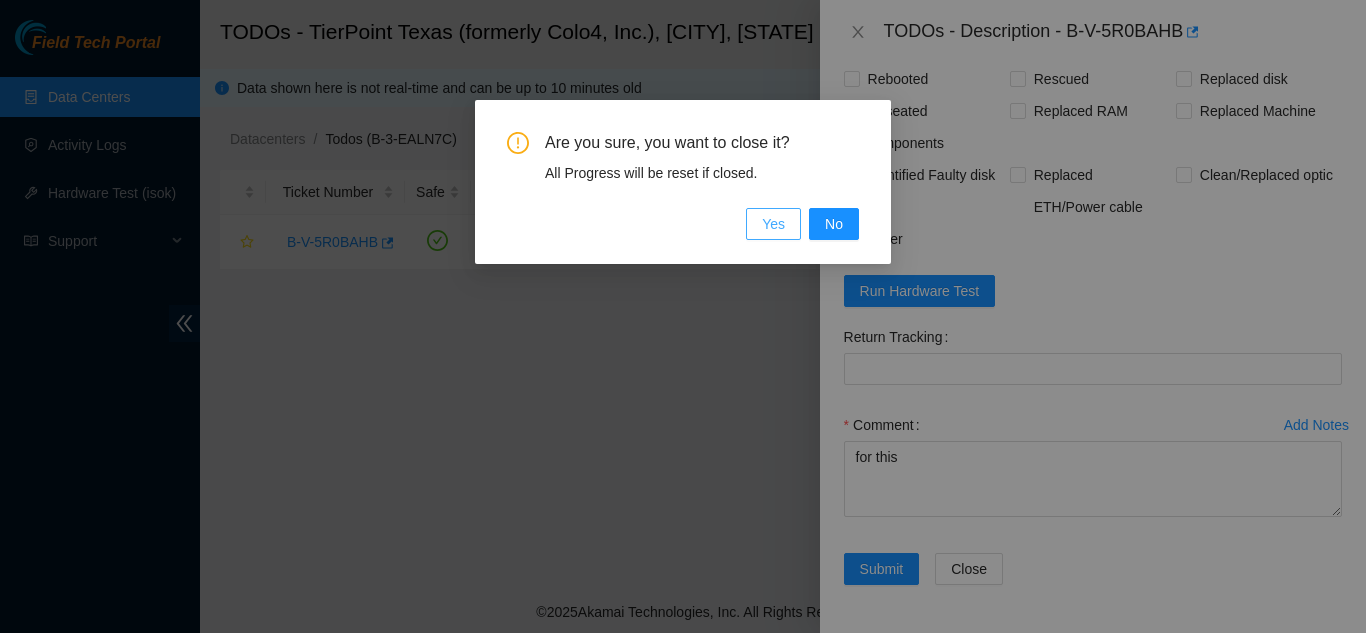 click on "Yes" at bounding box center [773, 224] 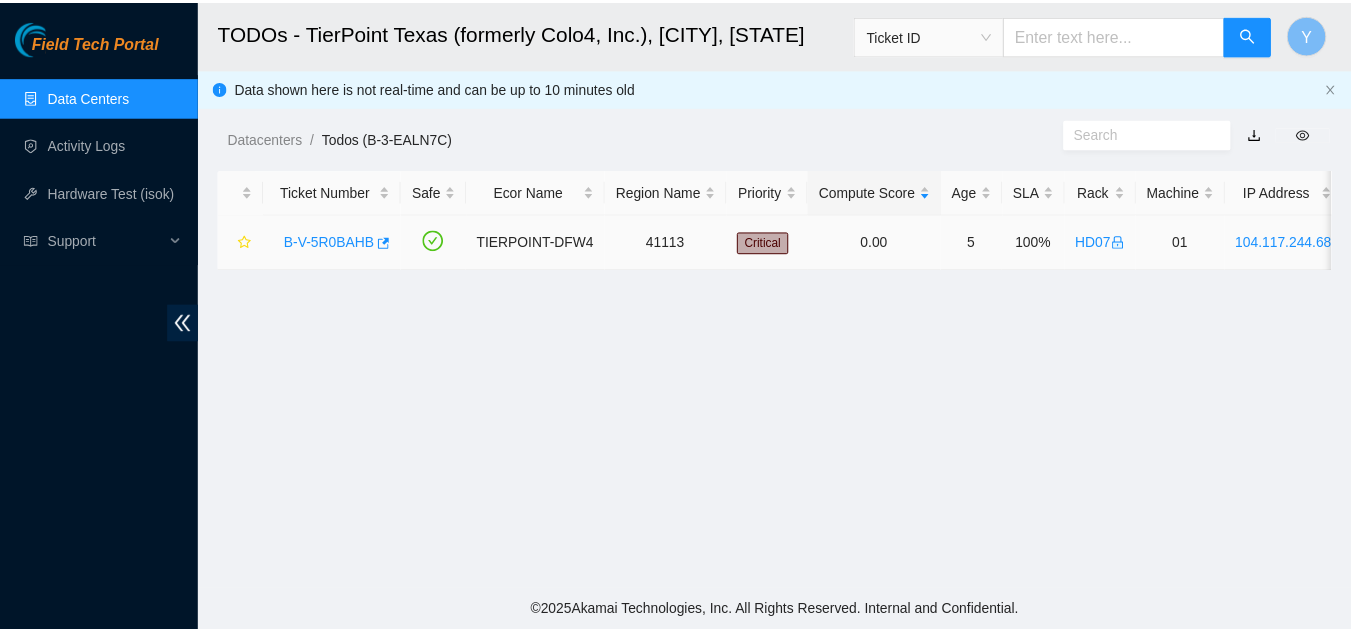 scroll, scrollTop: 613, scrollLeft: 0, axis: vertical 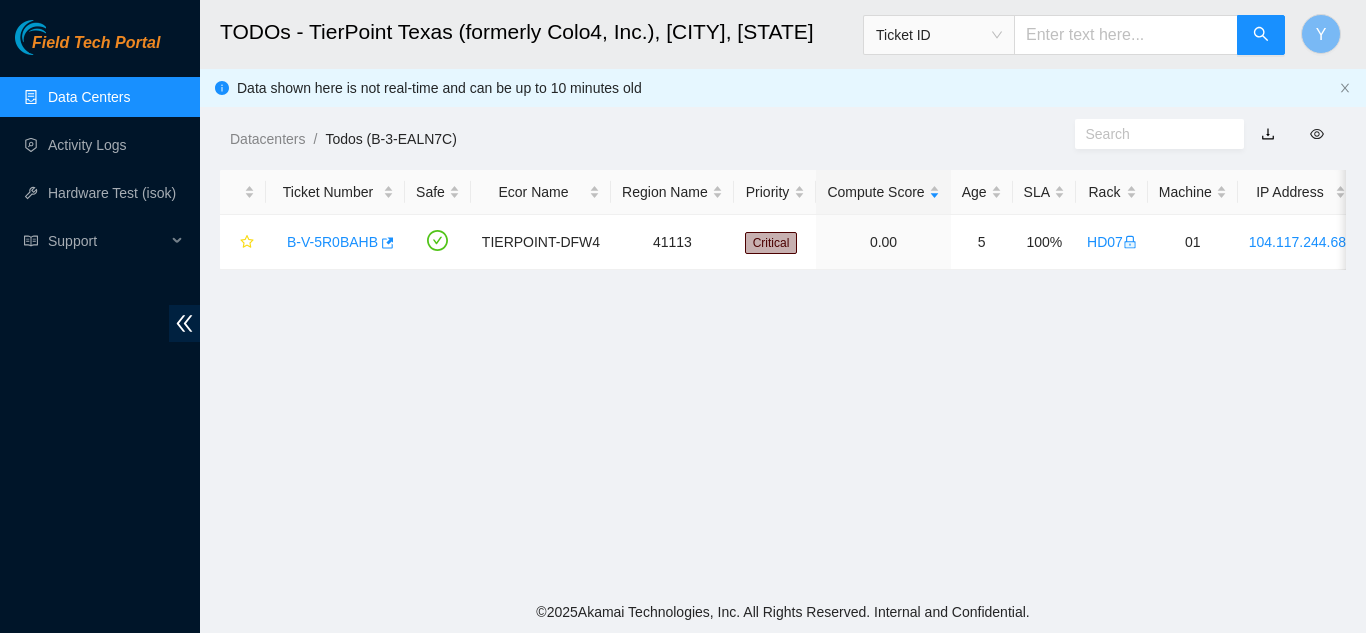 click on "Data Centers" at bounding box center (89, 97) 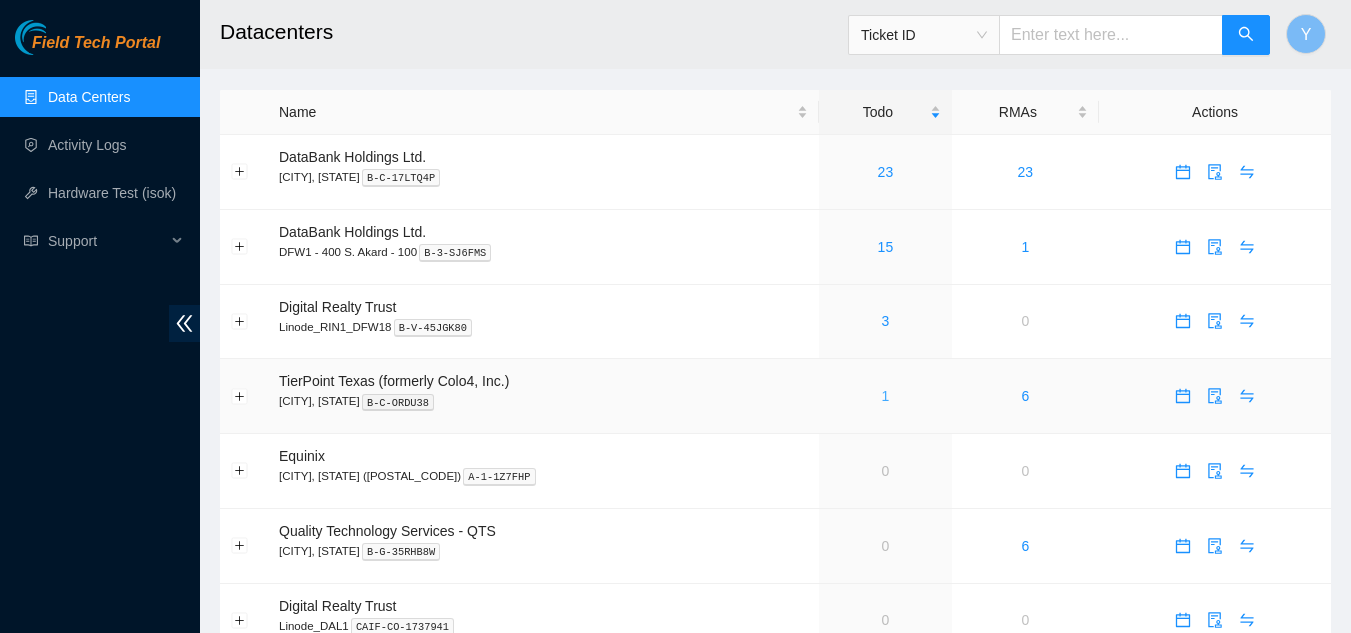 click on "1" at bounding box center (885, 396) 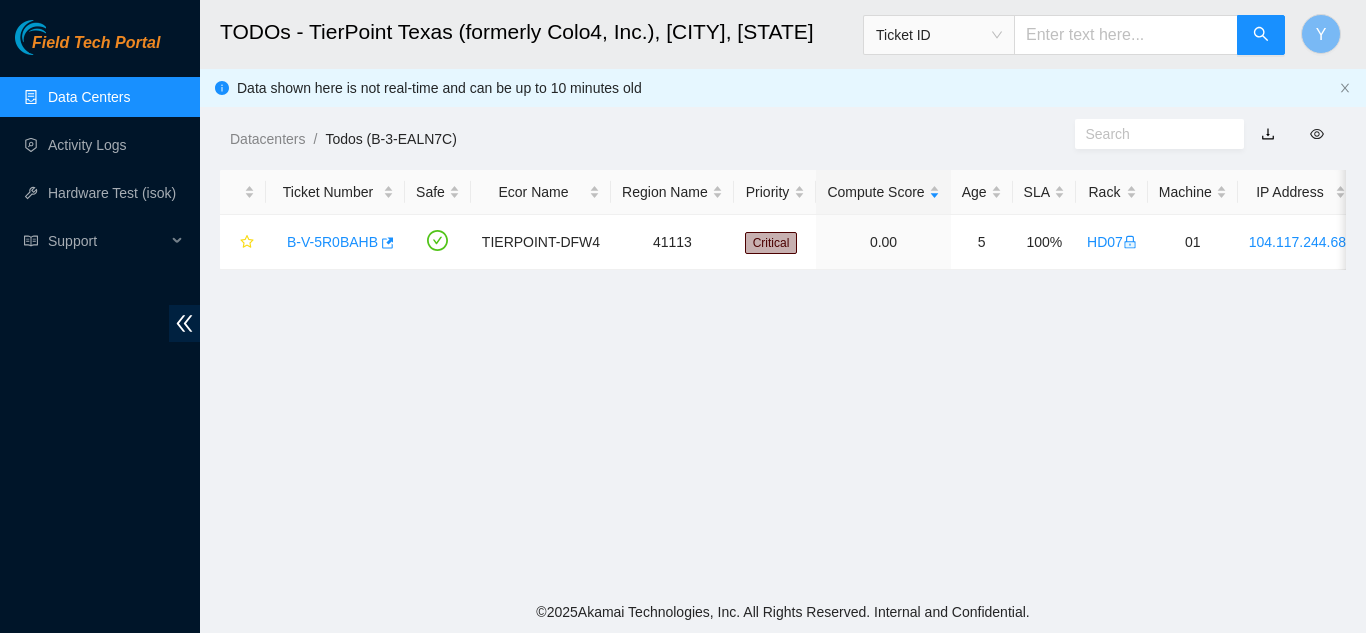 click on "Data Centers" at bounding box center [89, 97] 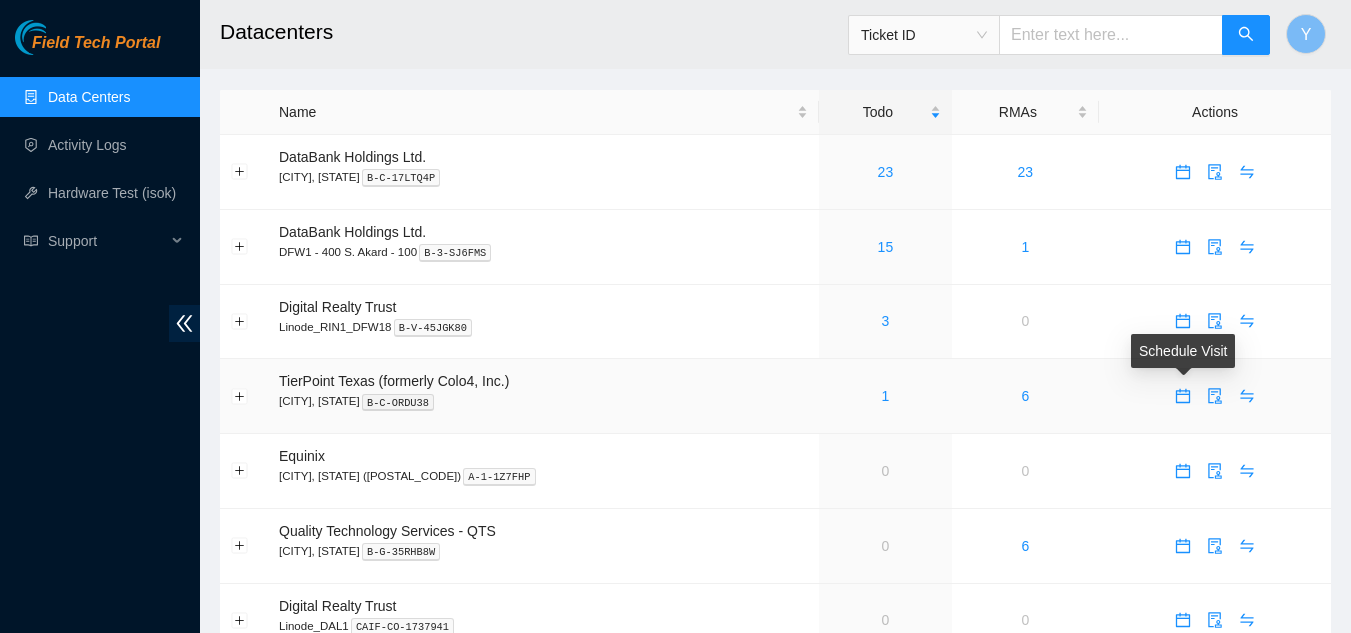 click 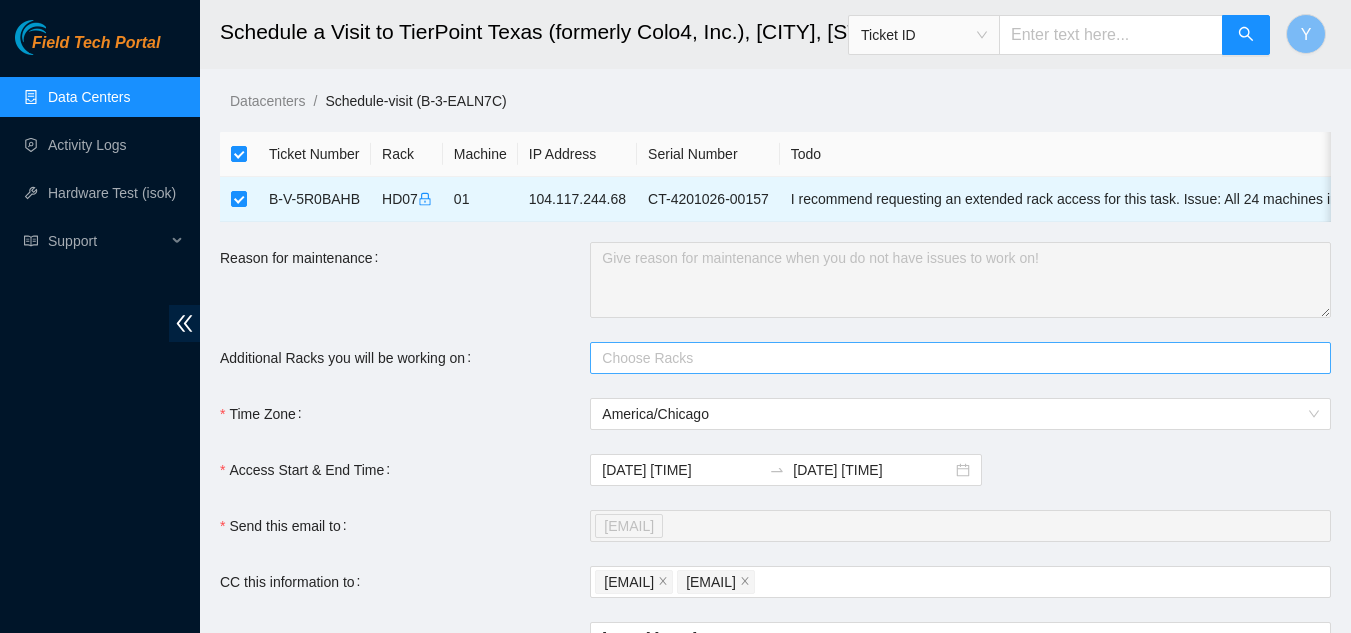 click at bounding box center [950, 358] 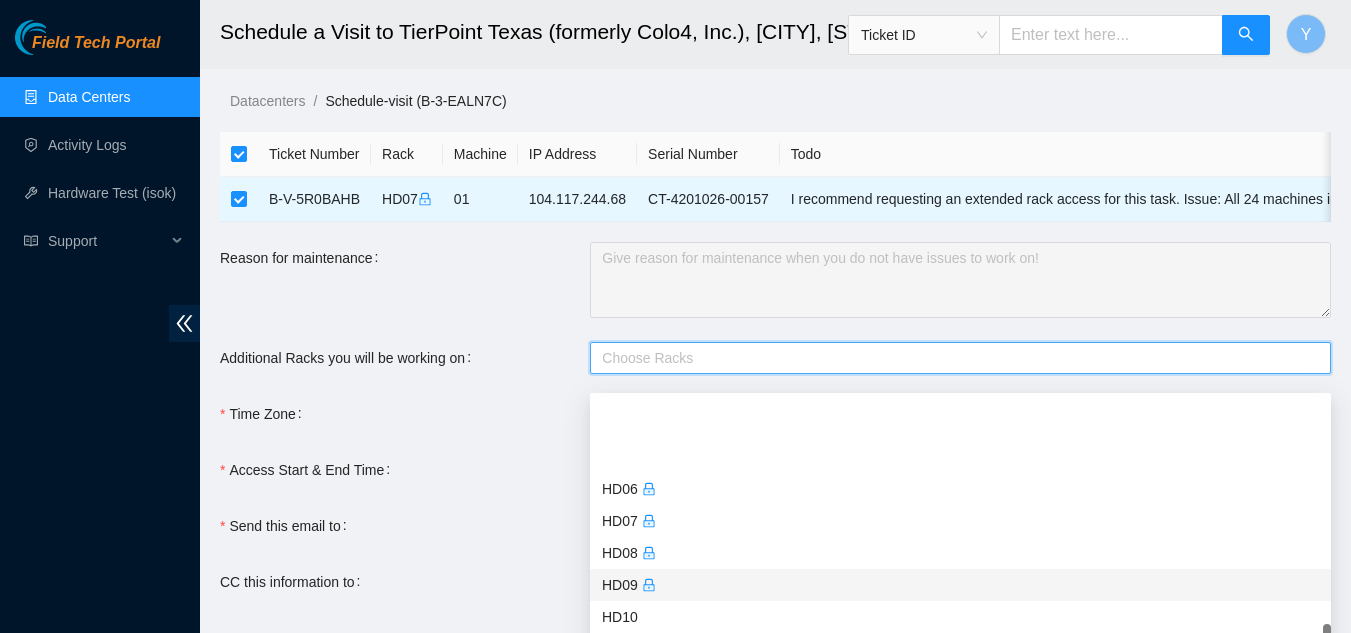 scroll, scrollTop: 6200, scrollLeft: 0, axis: vertical 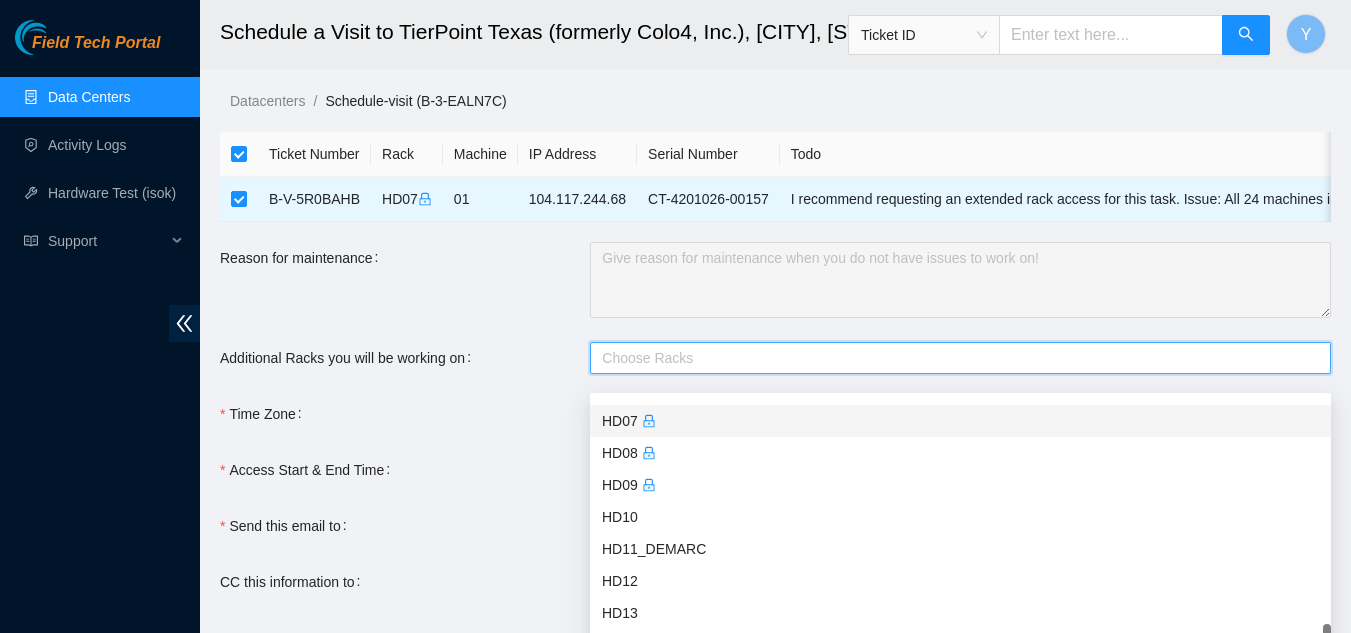 click on "HD07" at bounding box center (960, 421) 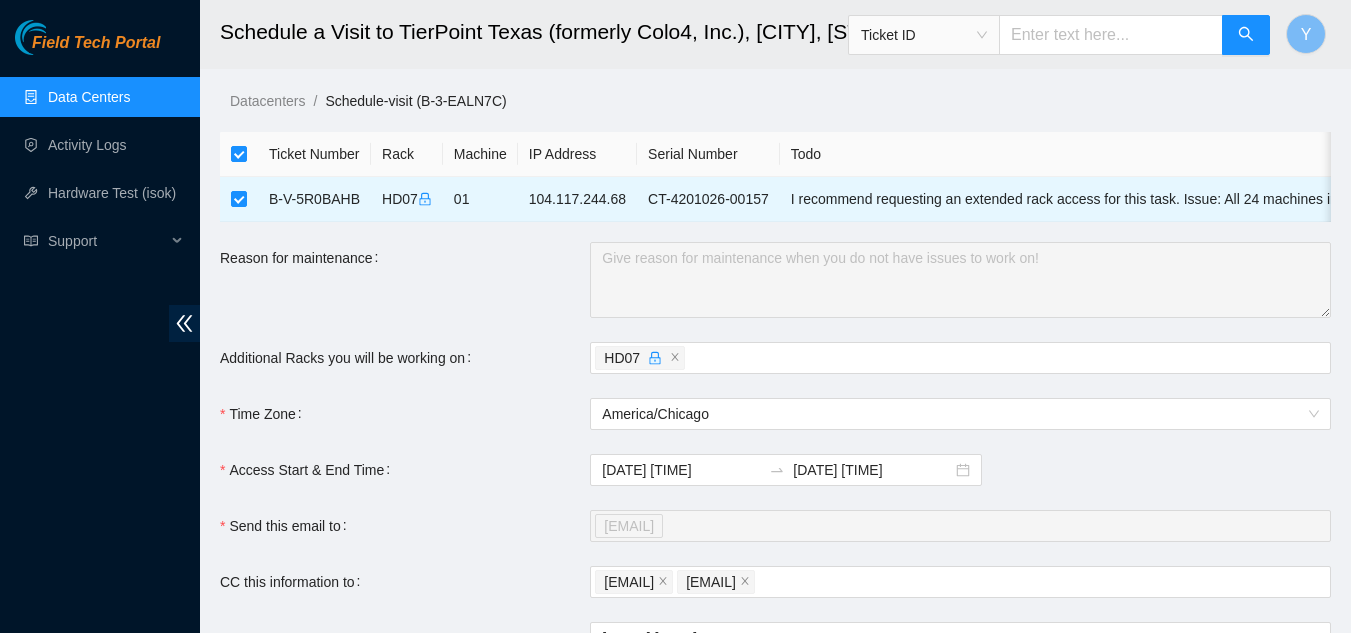 click on "Time Zone" at bounding box center [405, 414] 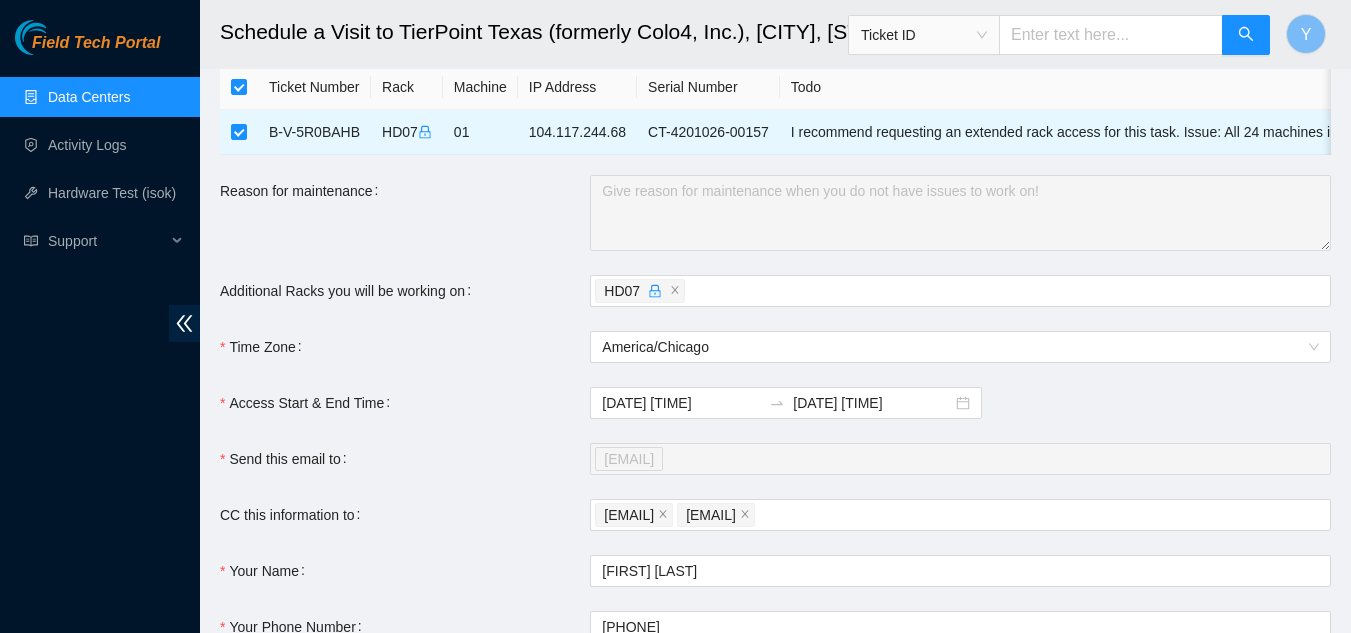 scroll, scrollTop: 100, scrollLeft: 0, axis: vertical 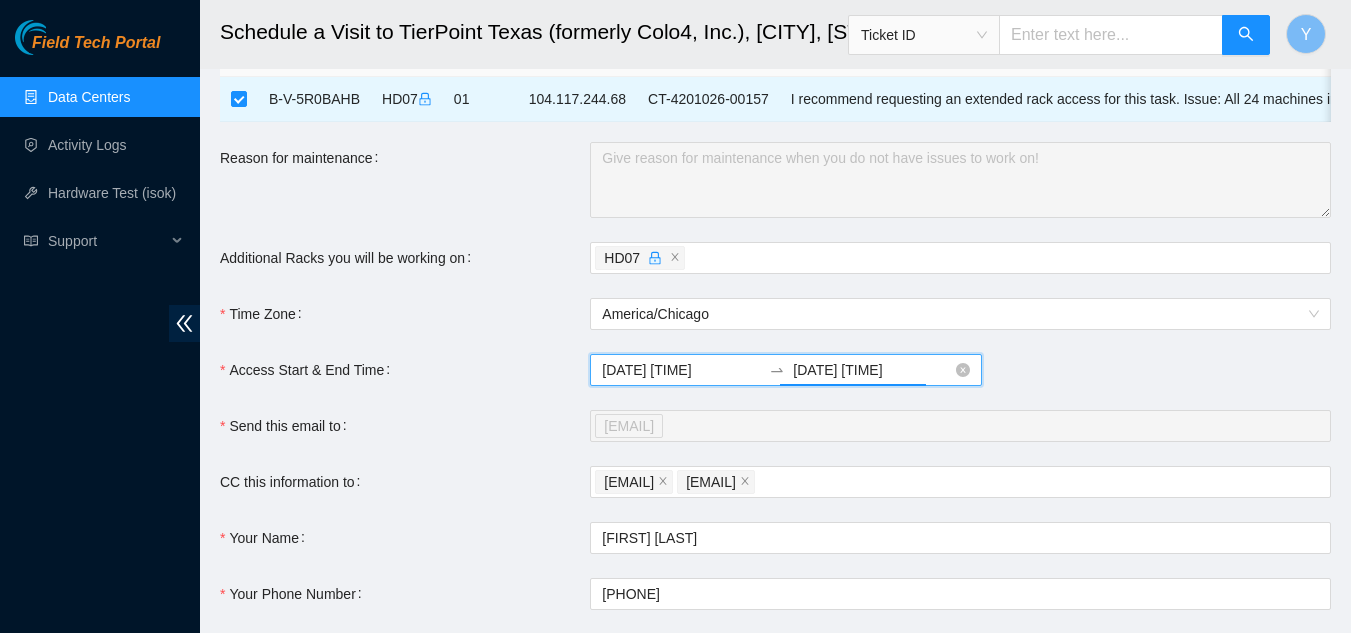 click on "2025-07-14 08:43" at bounding box center [872, 370] 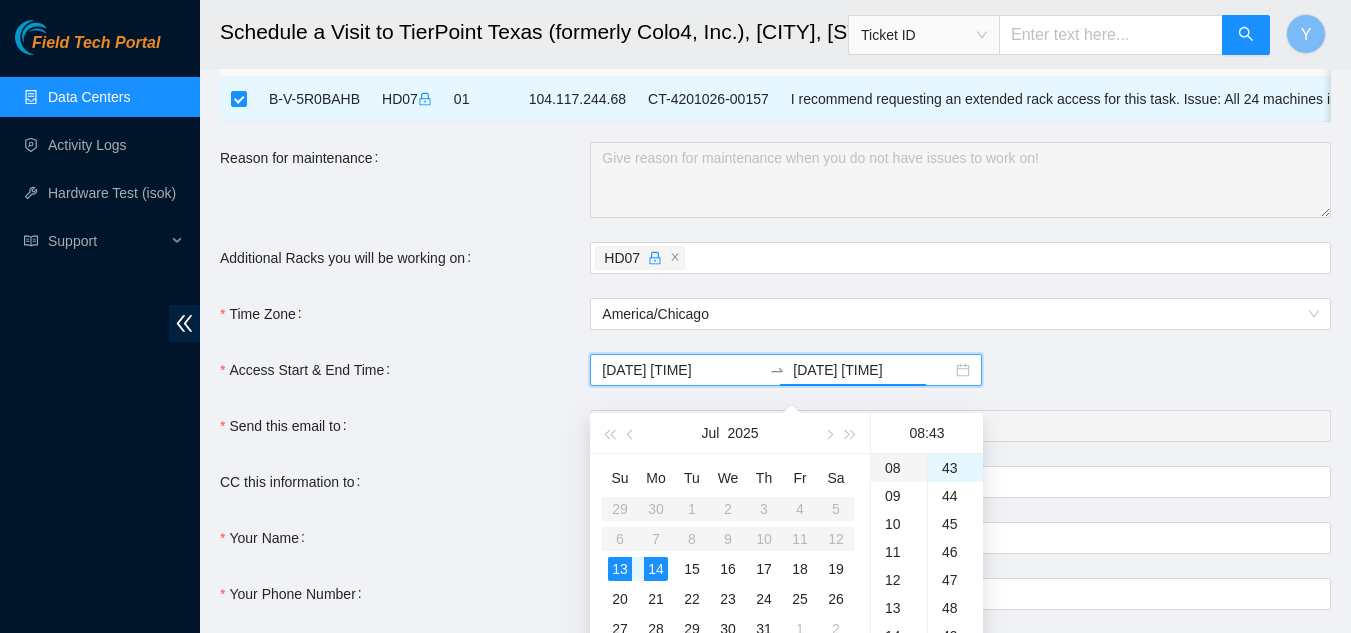 scroll, scrollTop: 200, scrollLeft: 0, axis: vertical 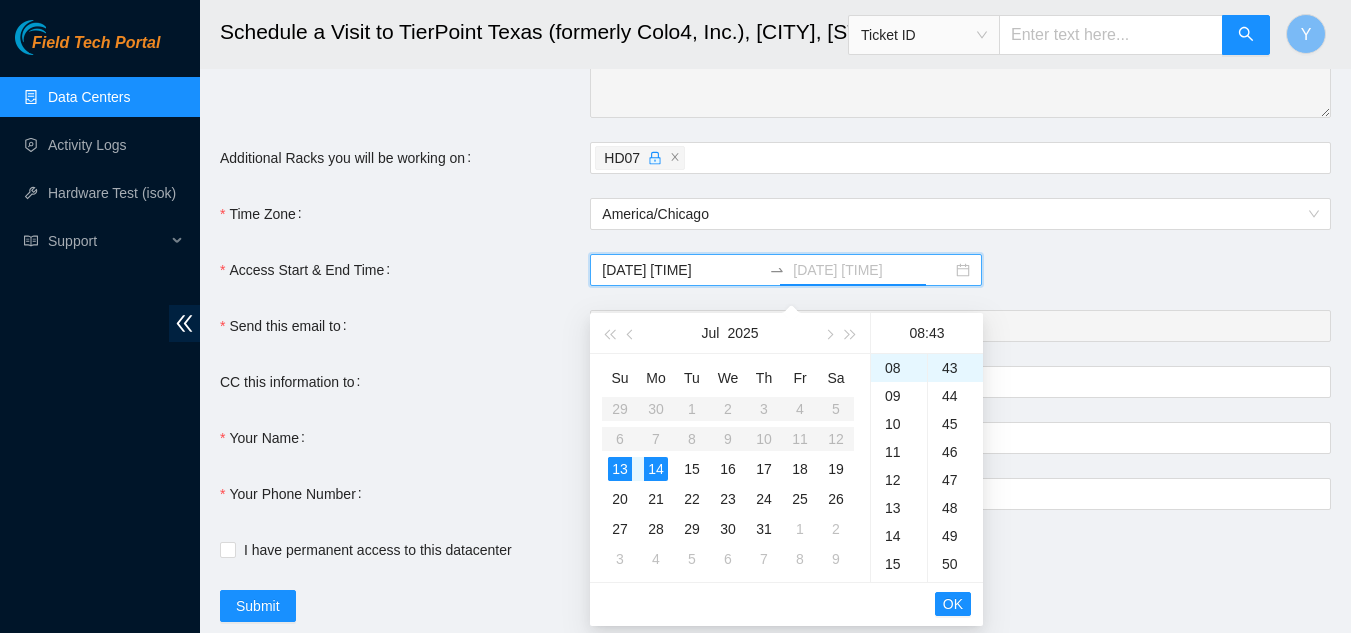 click on "13" at bounding box center (620, 469) 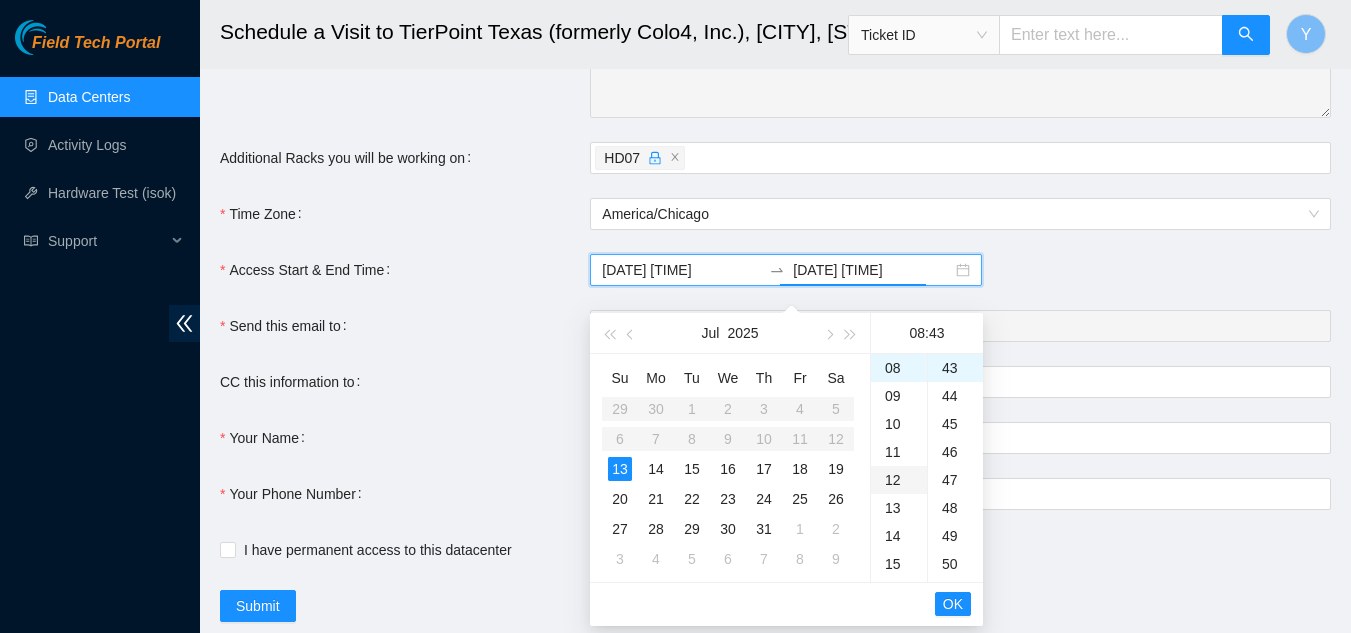 click on "12" at bounding box center [899, 480] 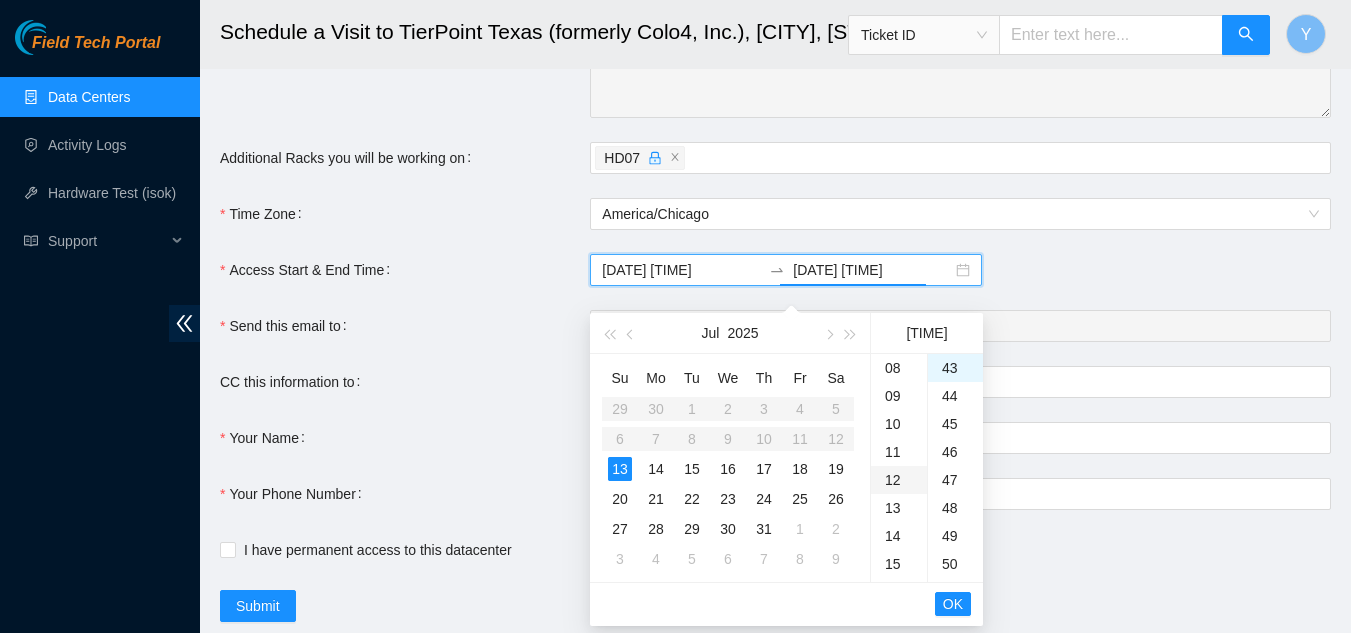 scroll, scrollTop: 336, scrollLeft: 0, axis: vertical 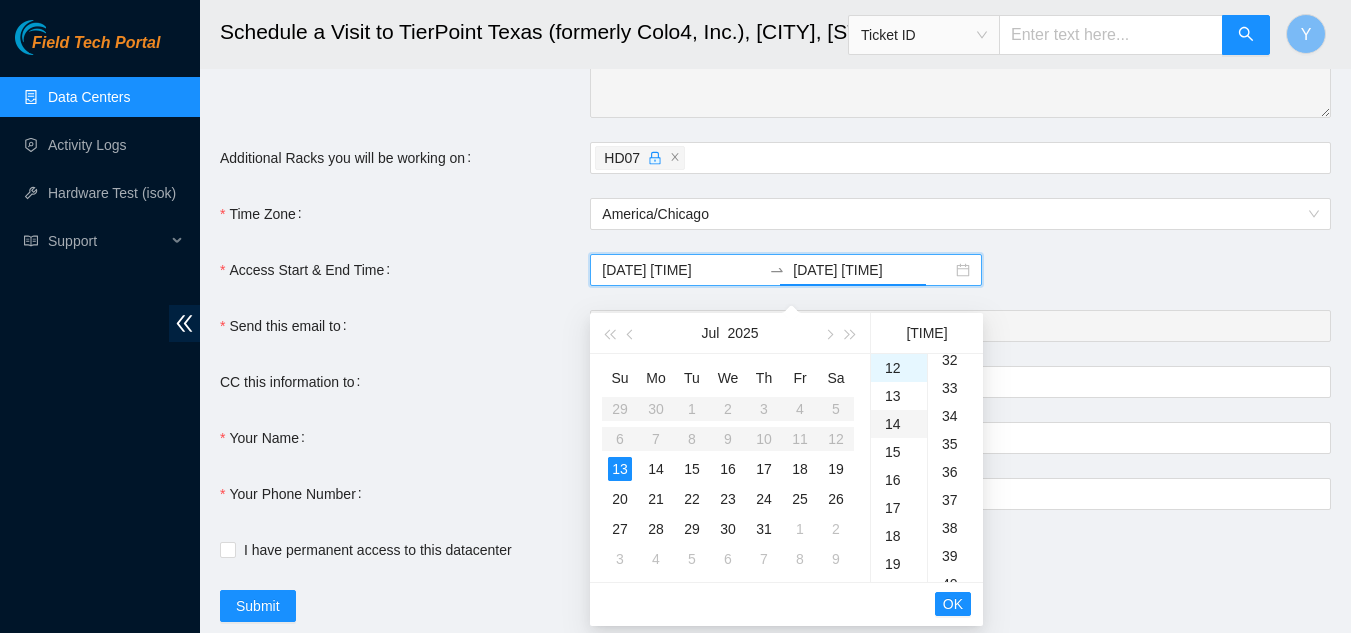 click on "14" at bounding box center (899, 424) 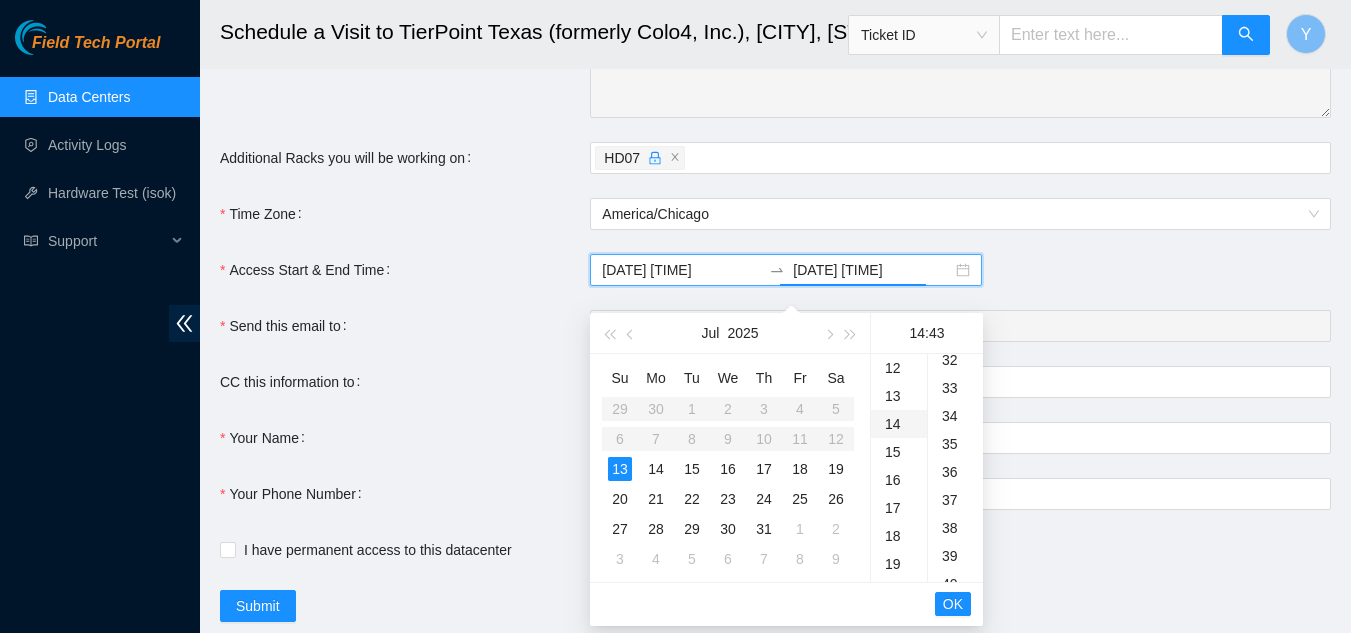 scroll, scrollTop: 392, scrollLeft: 0, axis: vertical 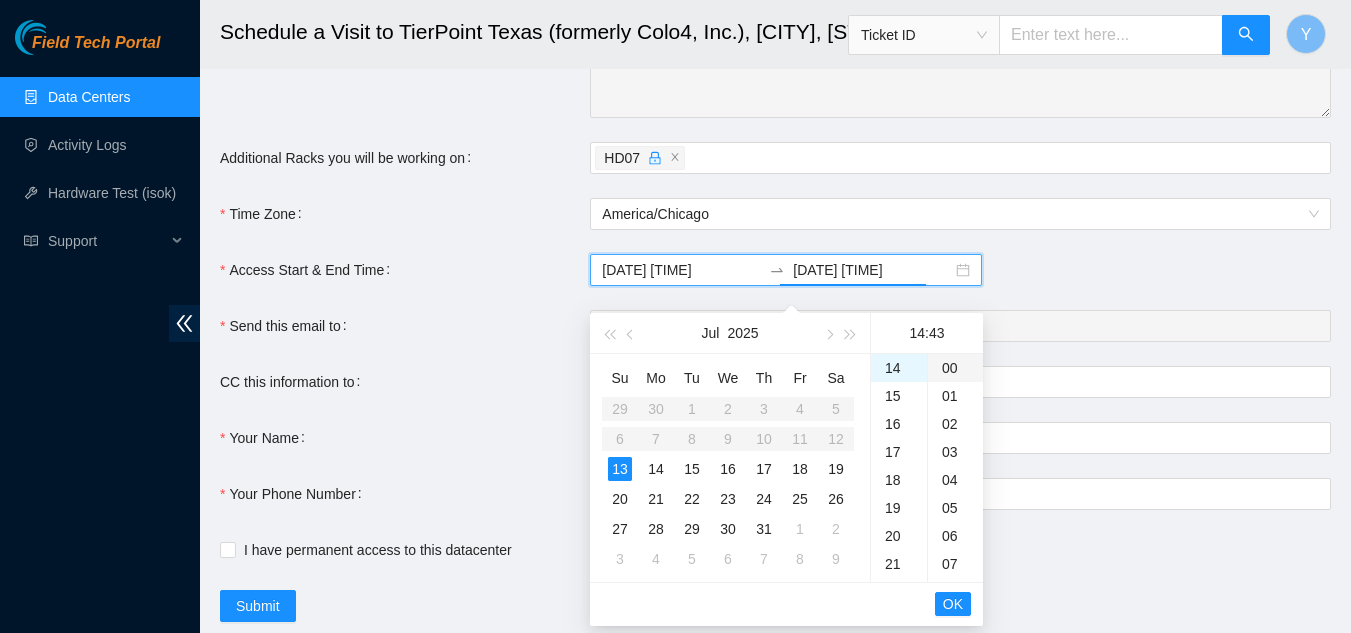 click on "00" at bounding box center (955, 368) 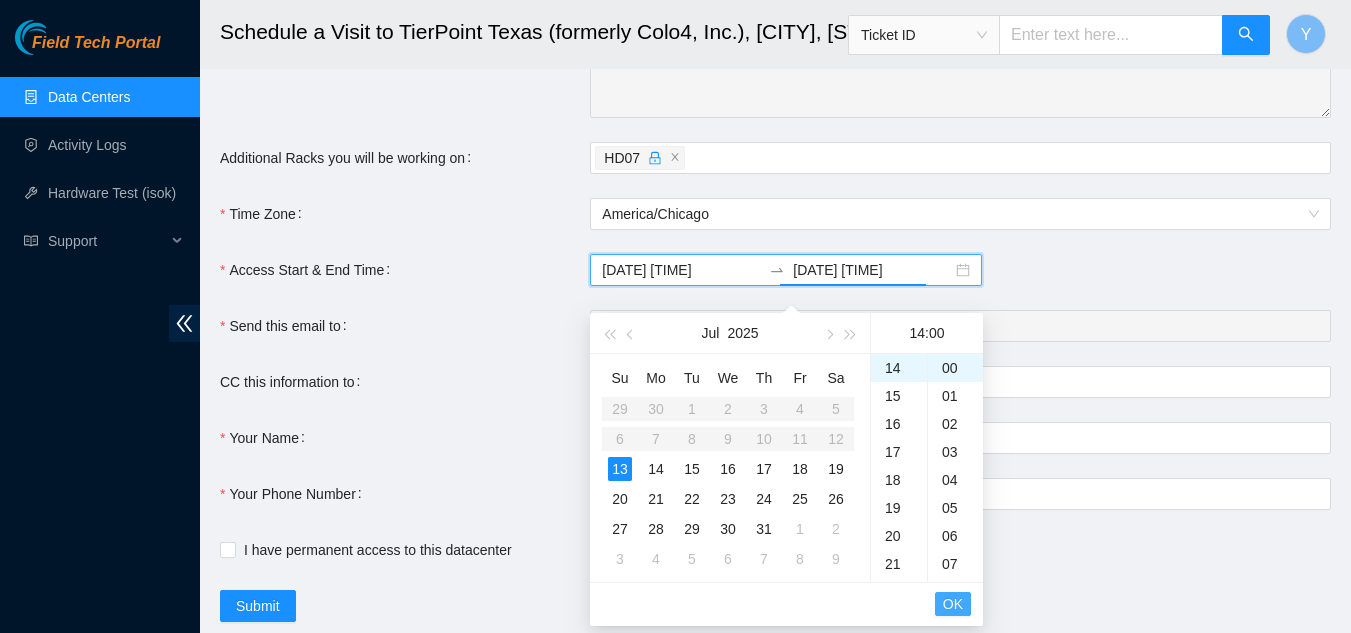 click on "OK" at bounding box center (953, 604) 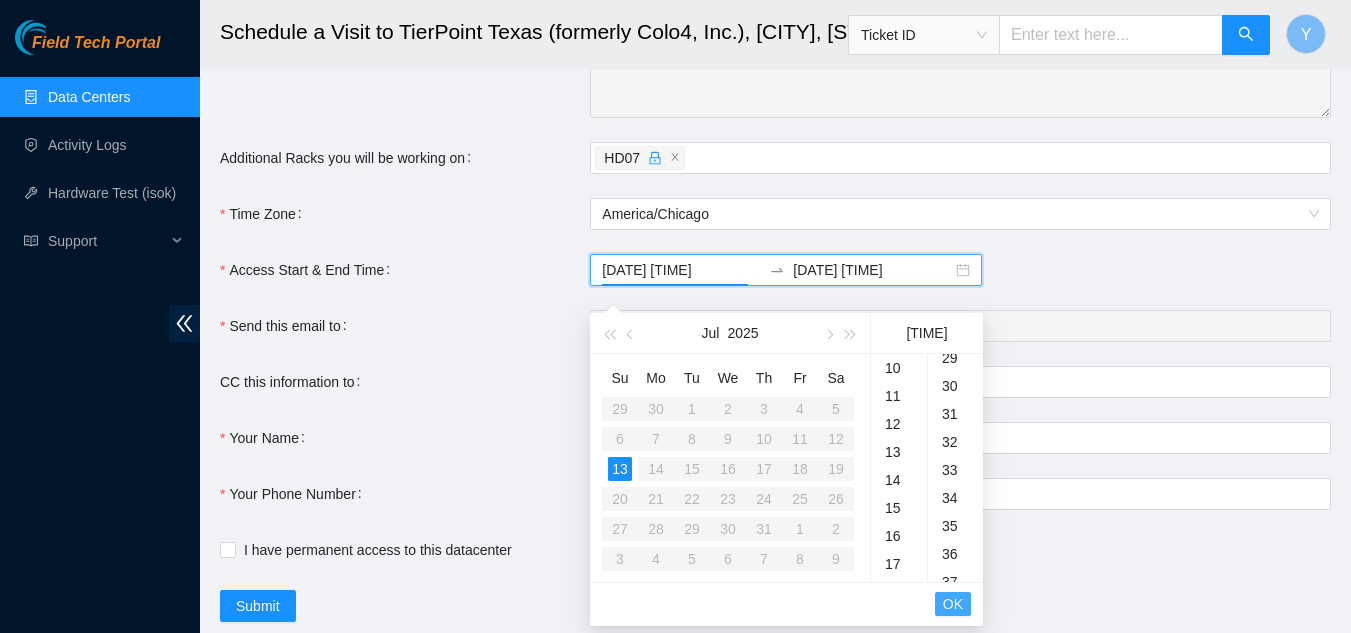 scroll, scrollTop: 224, scrollLeft: 0, axis: vertical 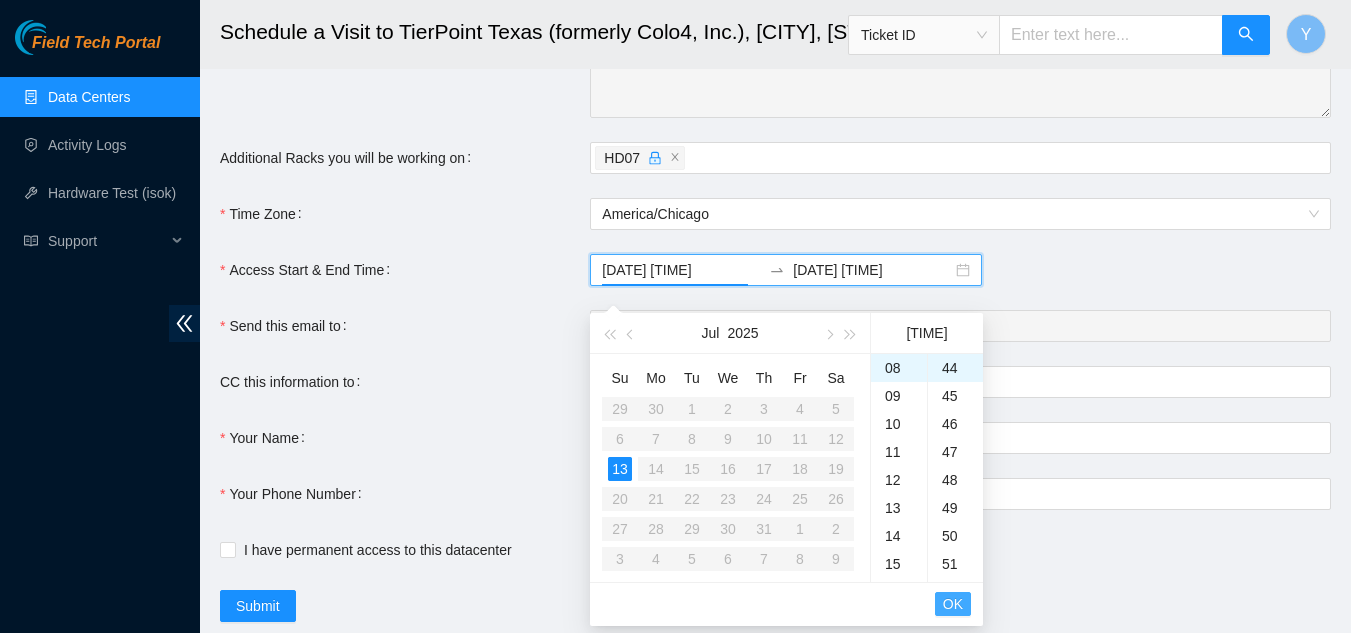 click on "OK" at bounding box center (953, 604) 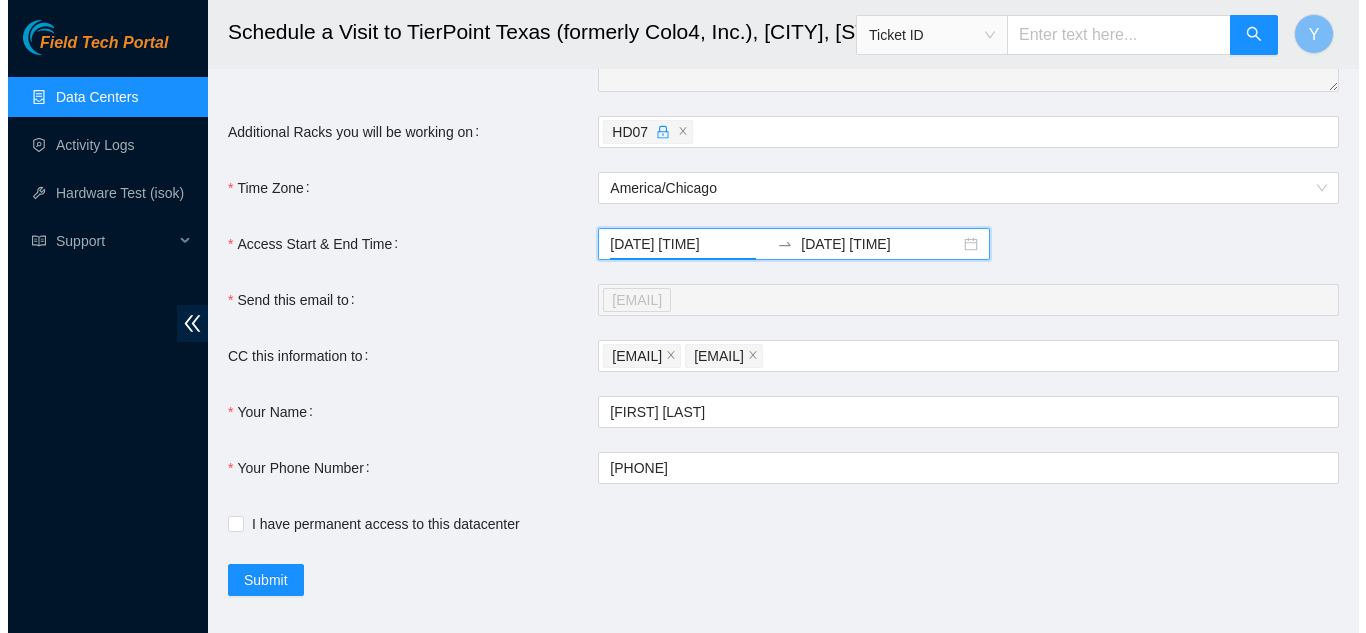 scroll, scrollTop: 270, scrollLeft: 0, axis: vertical 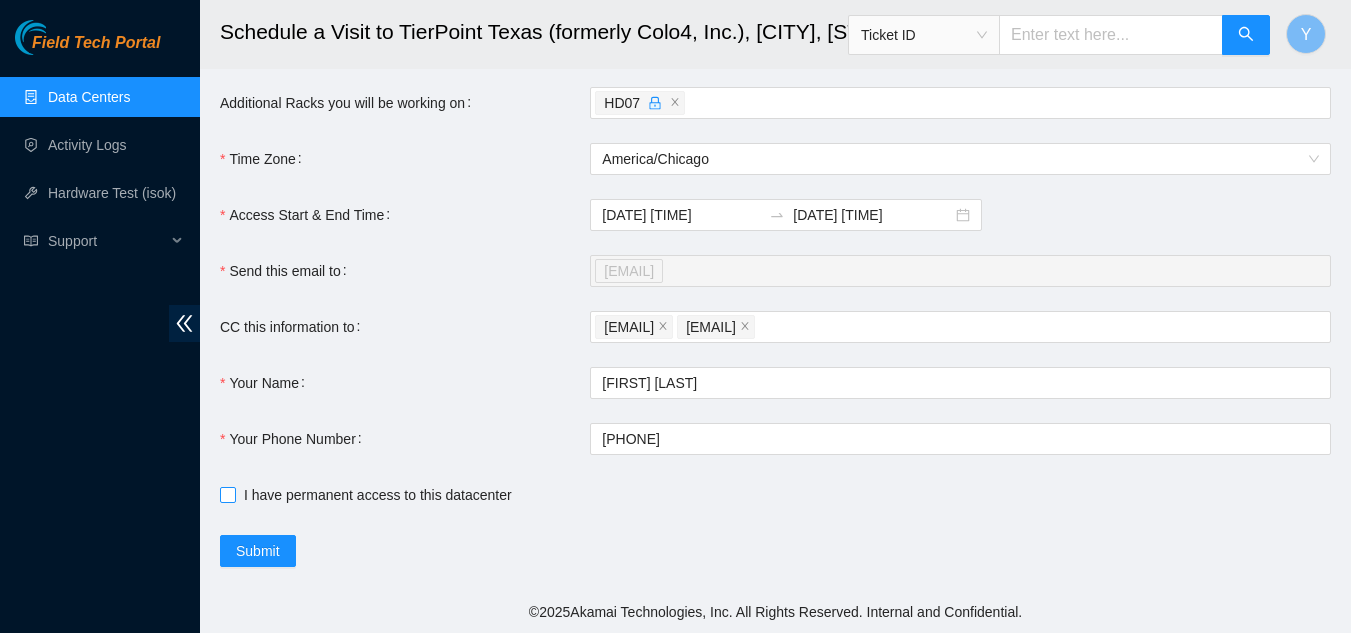 click on "I have permanent access to this datacenter" at bounding box center (227, 494) 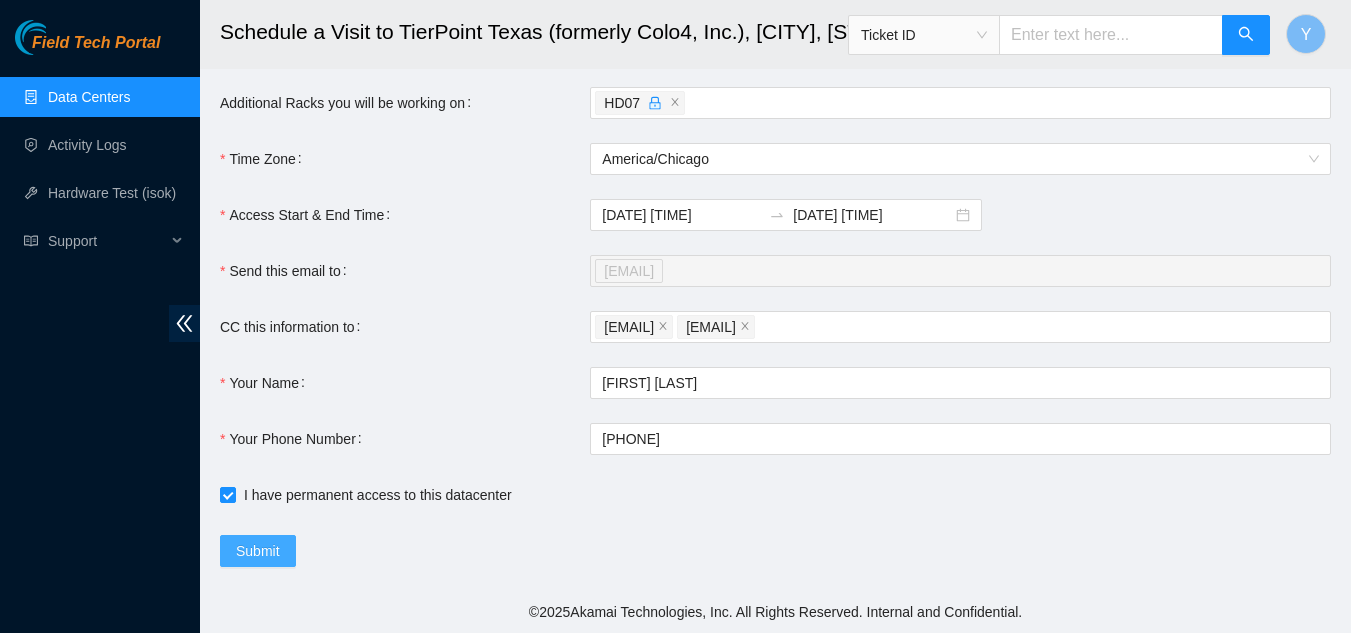 click on "Submit" at bounding box center [258, 551] 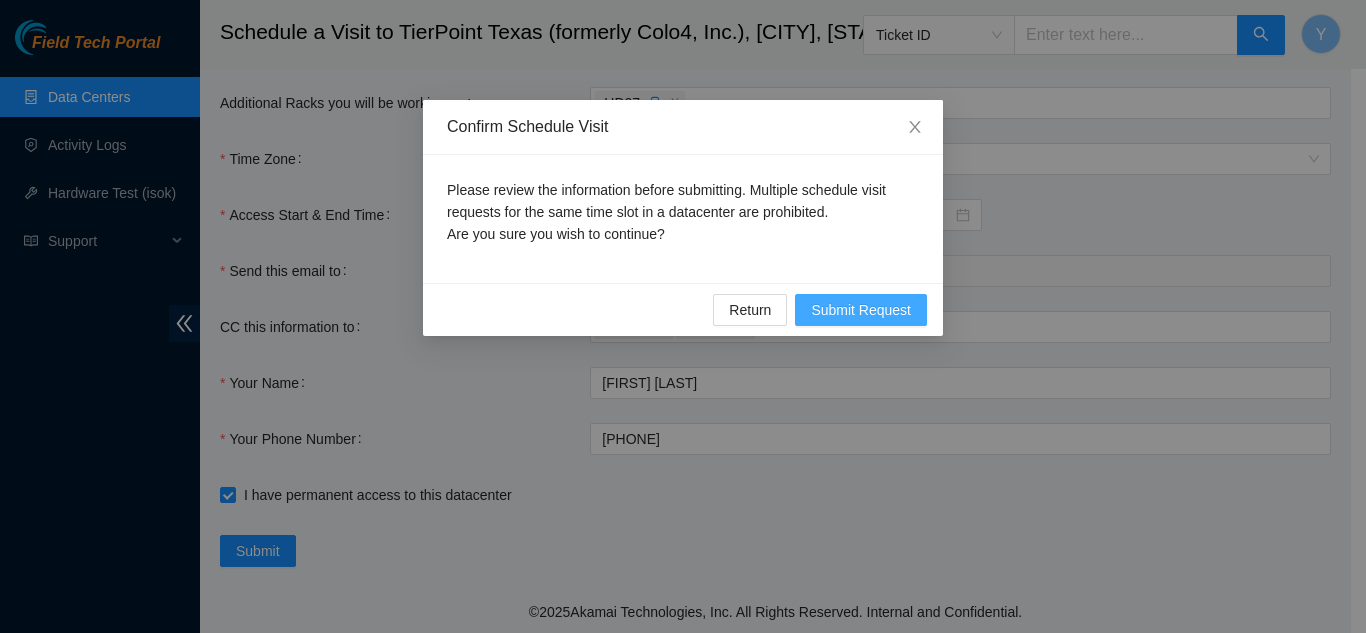 click on "Submit Request" at bounding box center [861, 310] 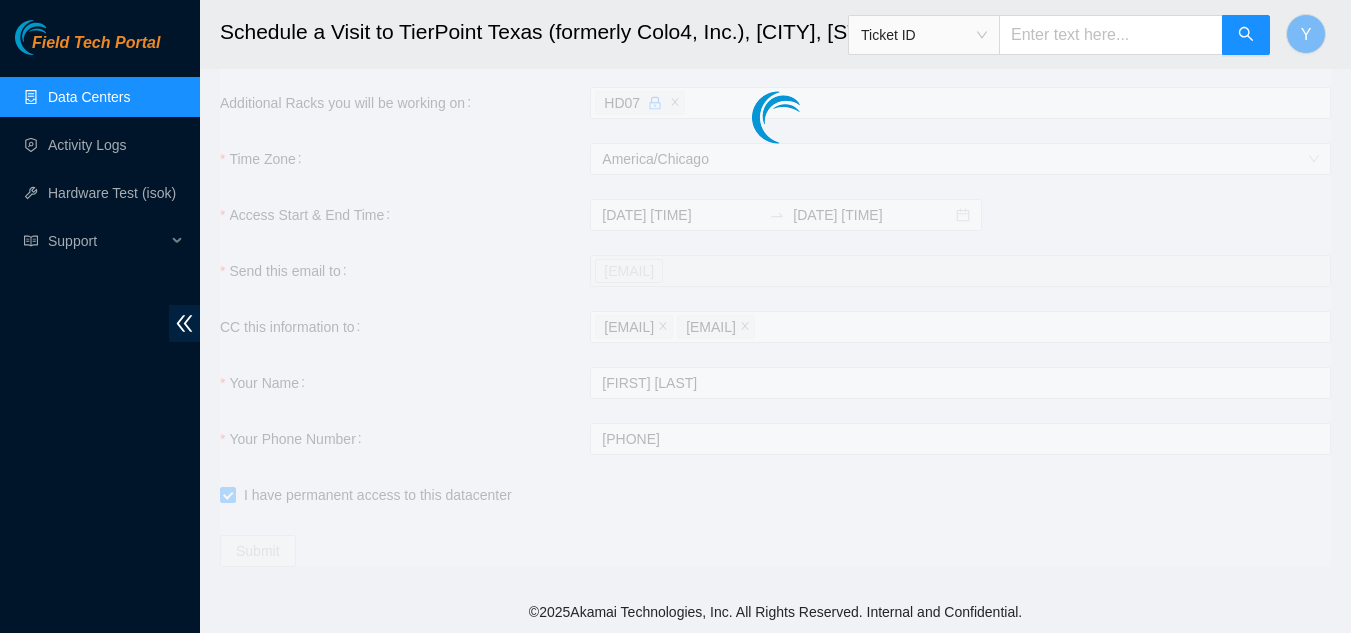 type on "2025-07-13 08:45" 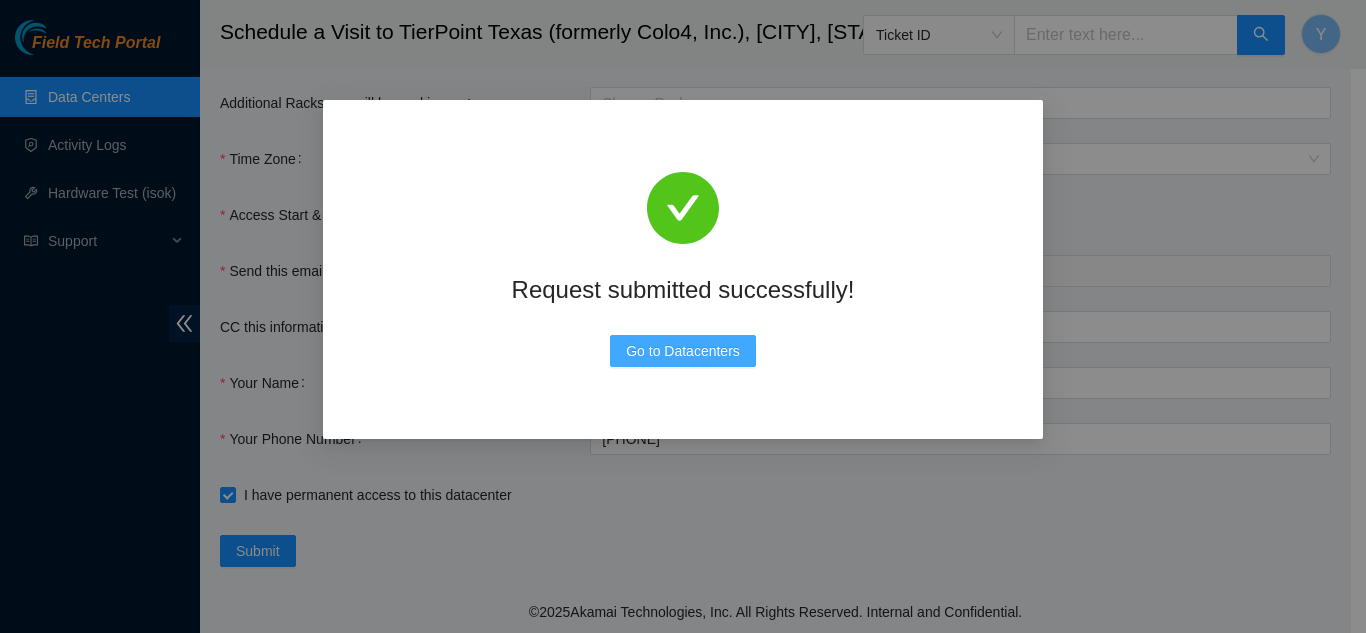click on "Go to Datacenters" at bounding box center (683, 351) 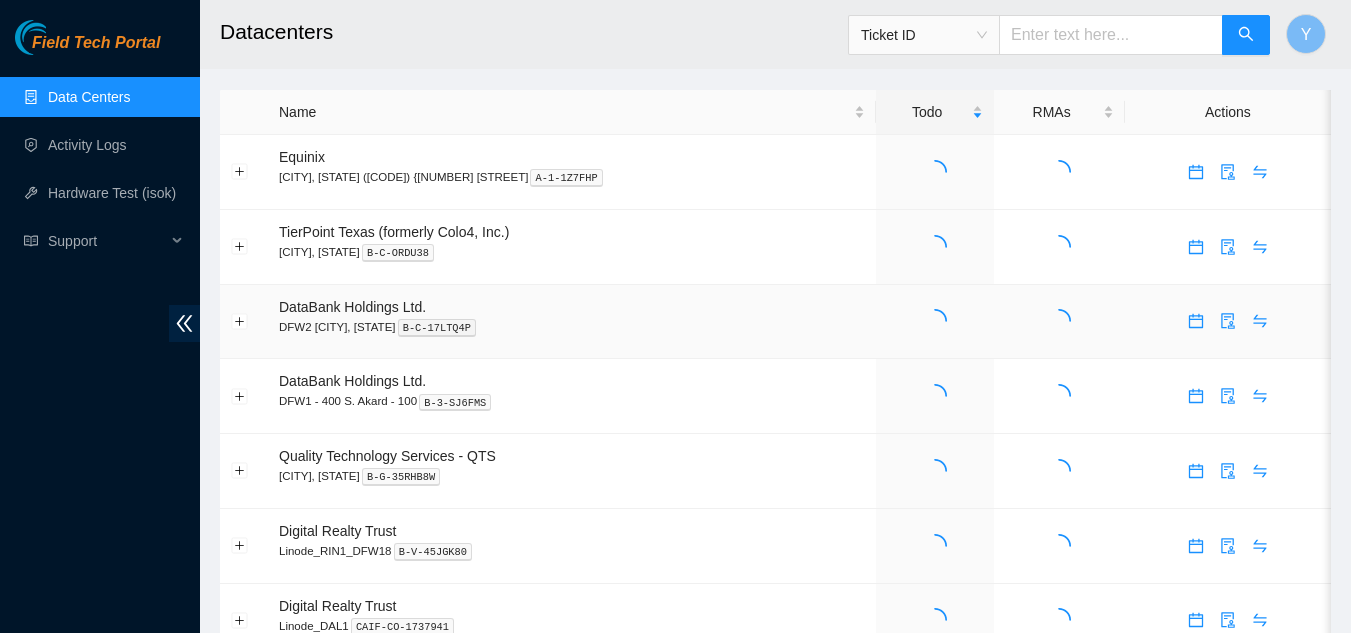 scroll, scrollTop: 0, scrollLeft: 0, axis: both 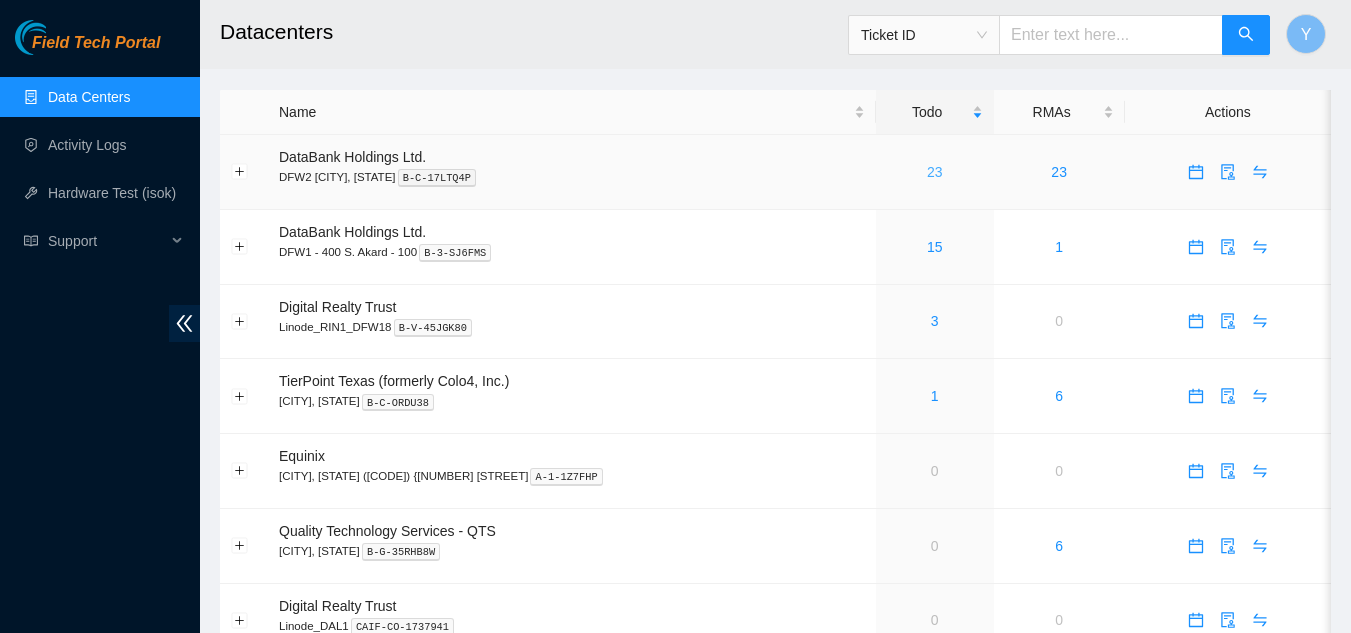 click on "23" at bounding box center (935, 172) 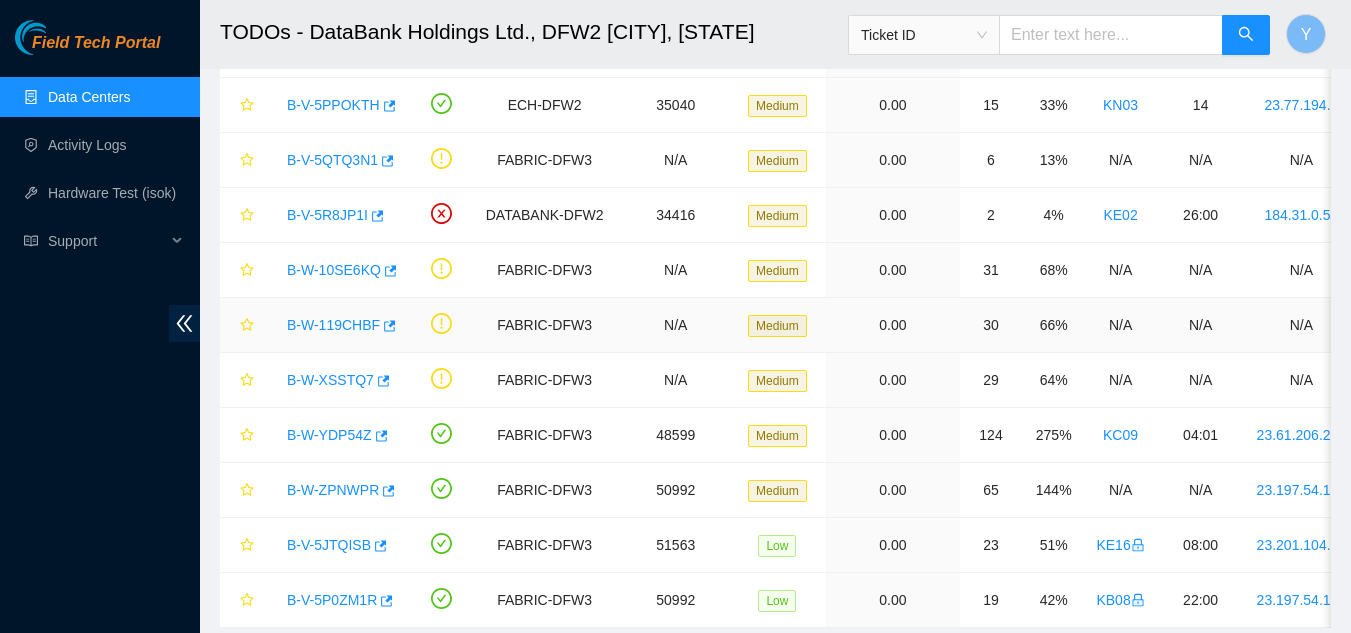 scroll, scrollTop: 924, scrollLeft: 0, axis: vertical 